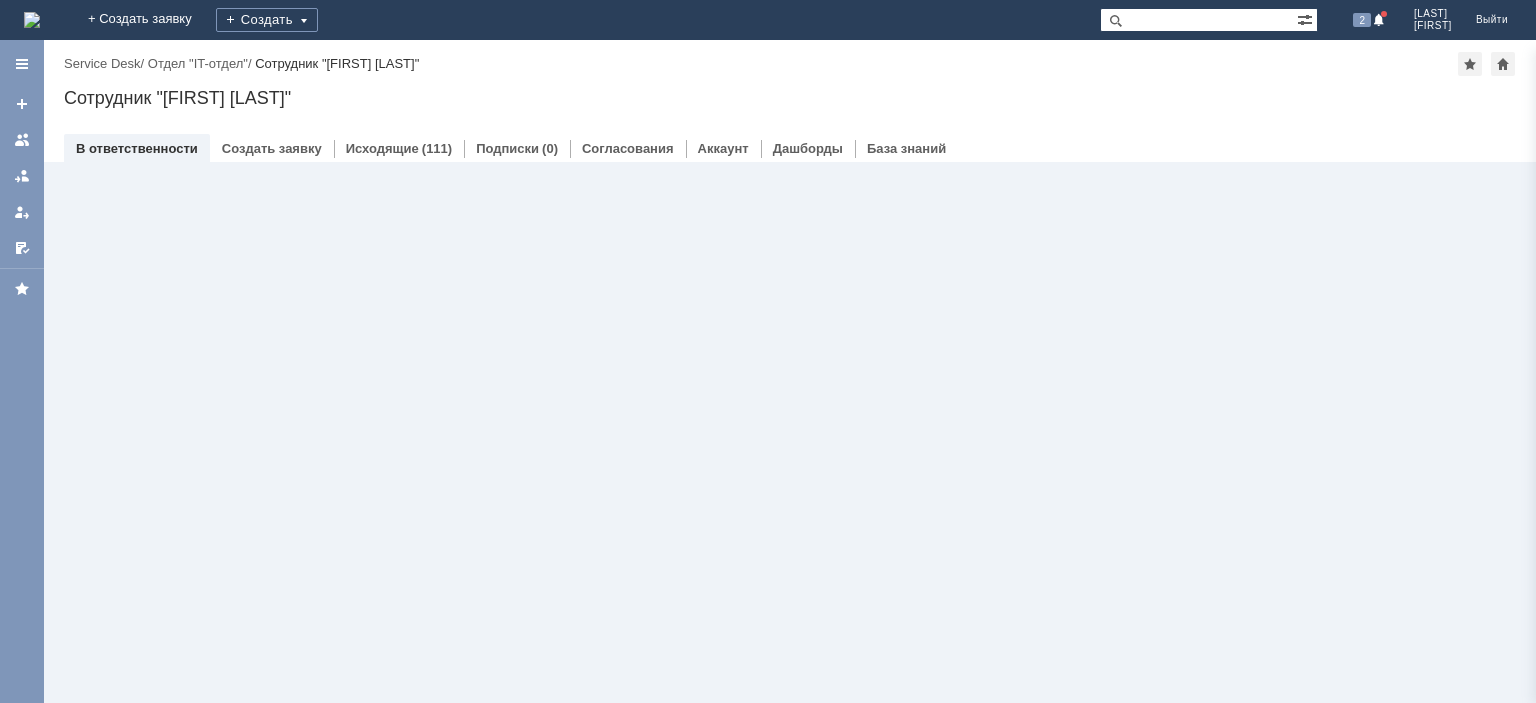 scroll, scrollTop: 0, scrollLeft: 0, axis: both 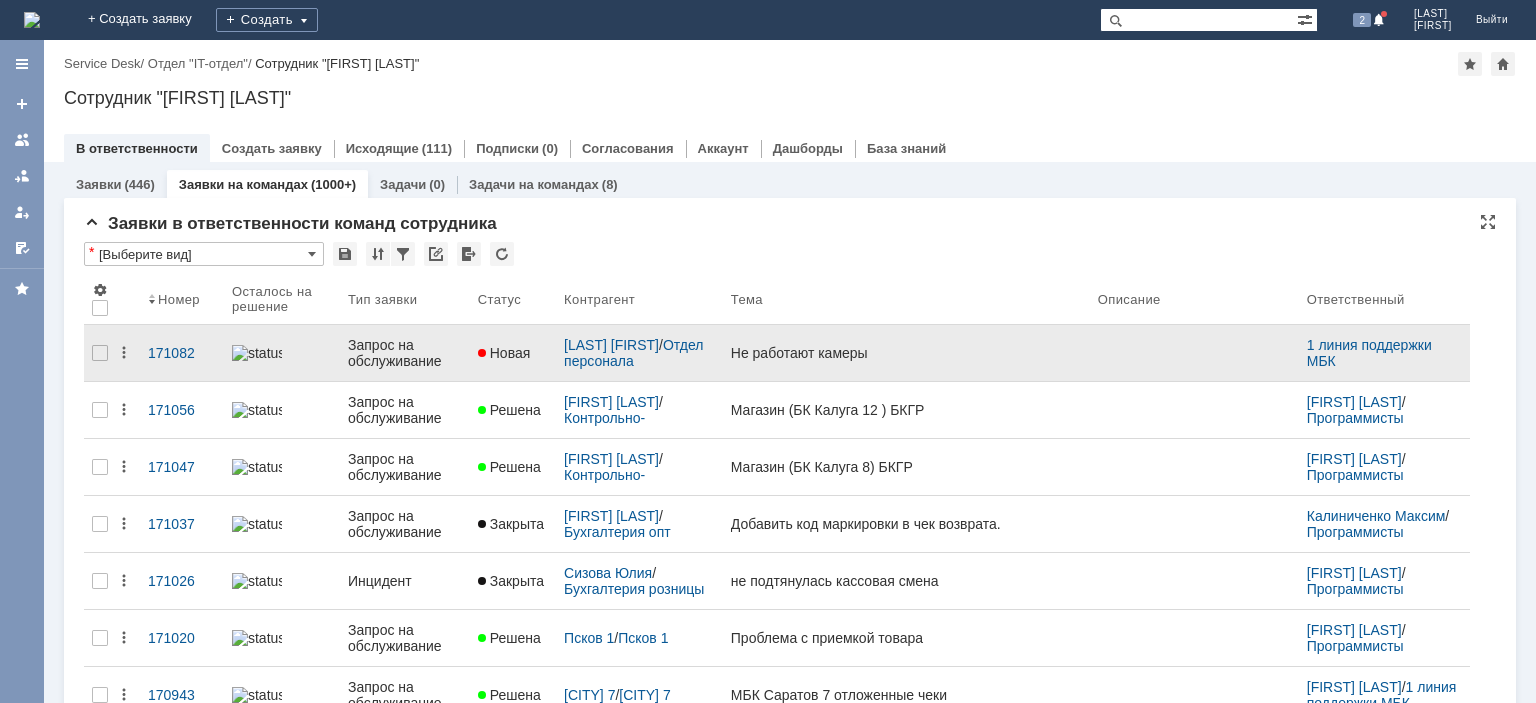 click on "Запрос на обслуживание" at bounding box center [405, 353] 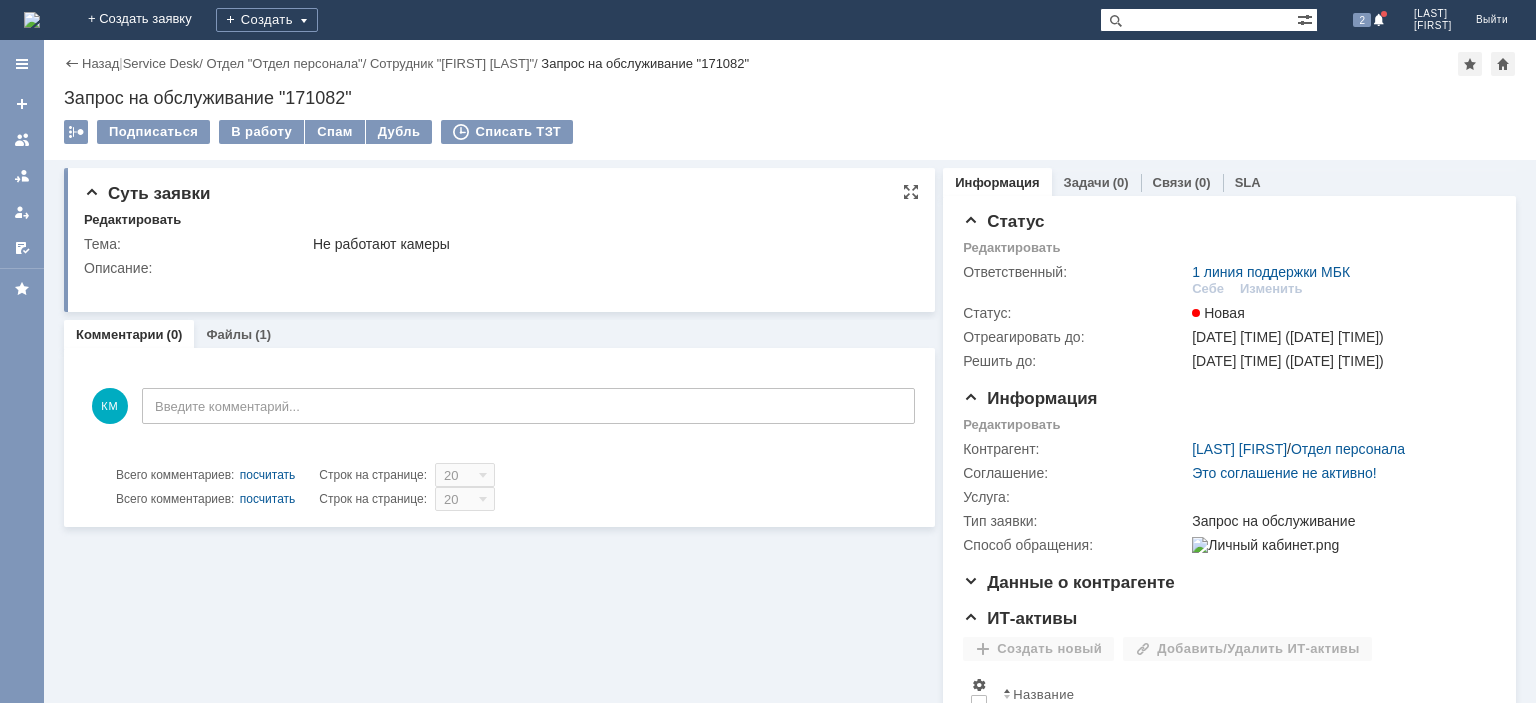scroll, scrollTop: 0, scrollLeft: 0, axis: both 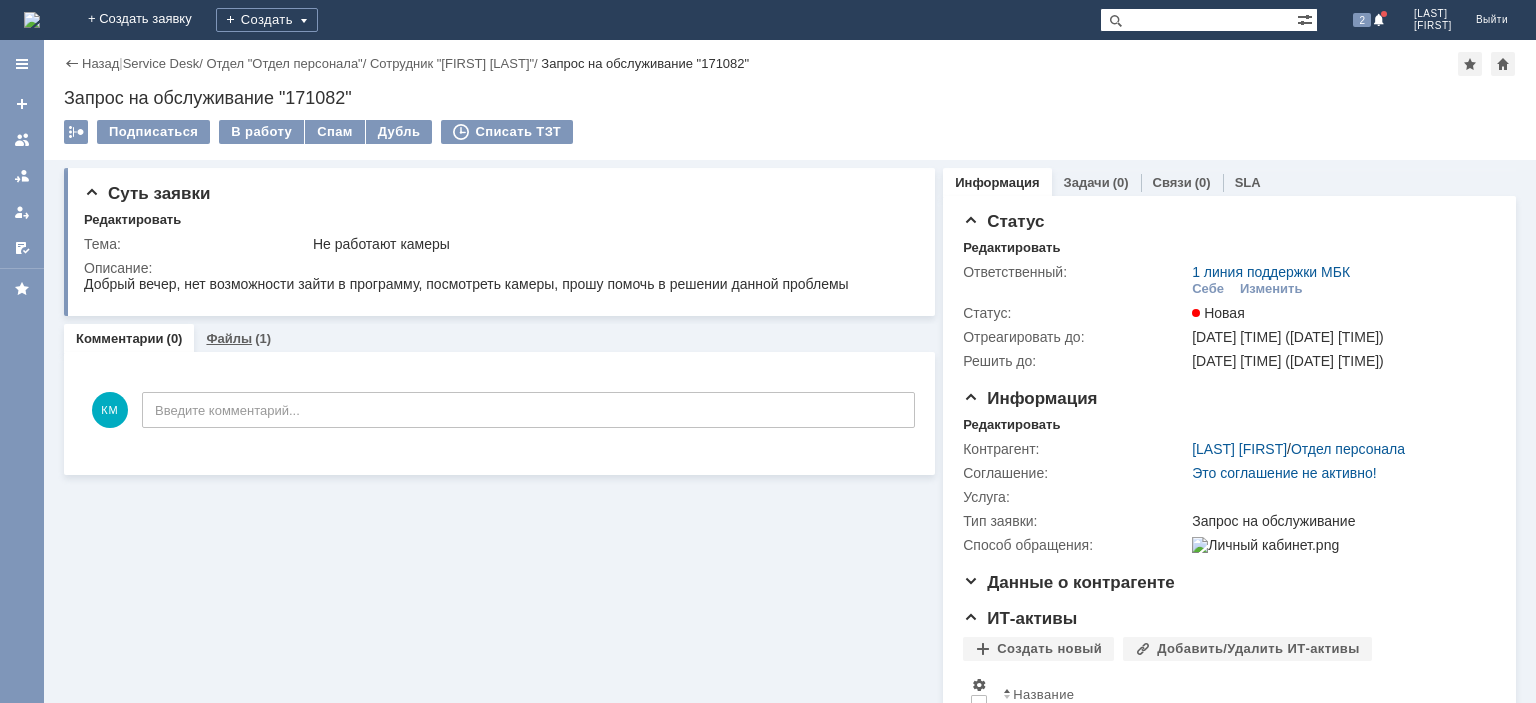 click on "Файлы (1)" at bounding box center (238, 338) 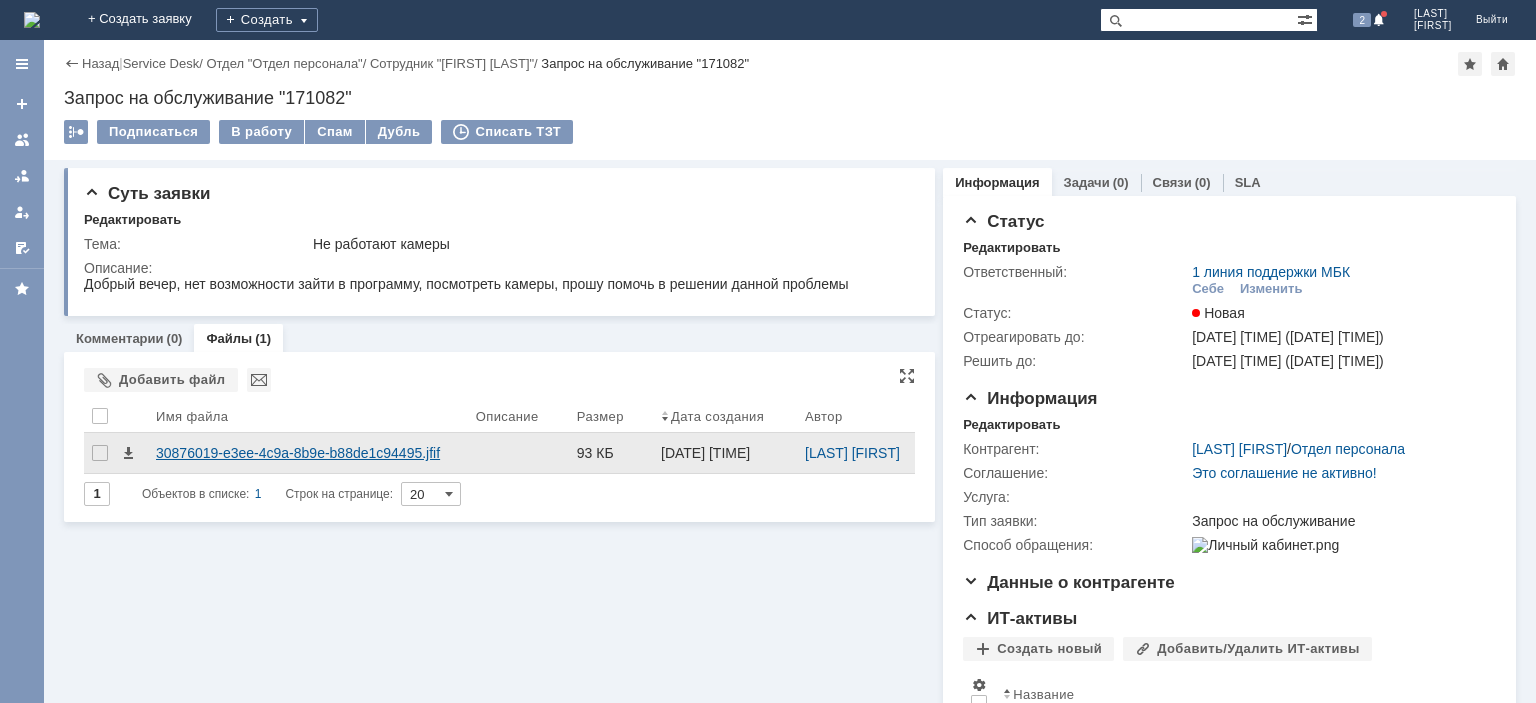 click on "30876019-e3ee-4c9a-8b9e-b88de1c94495.jfif" at bounding box center [308, 453] 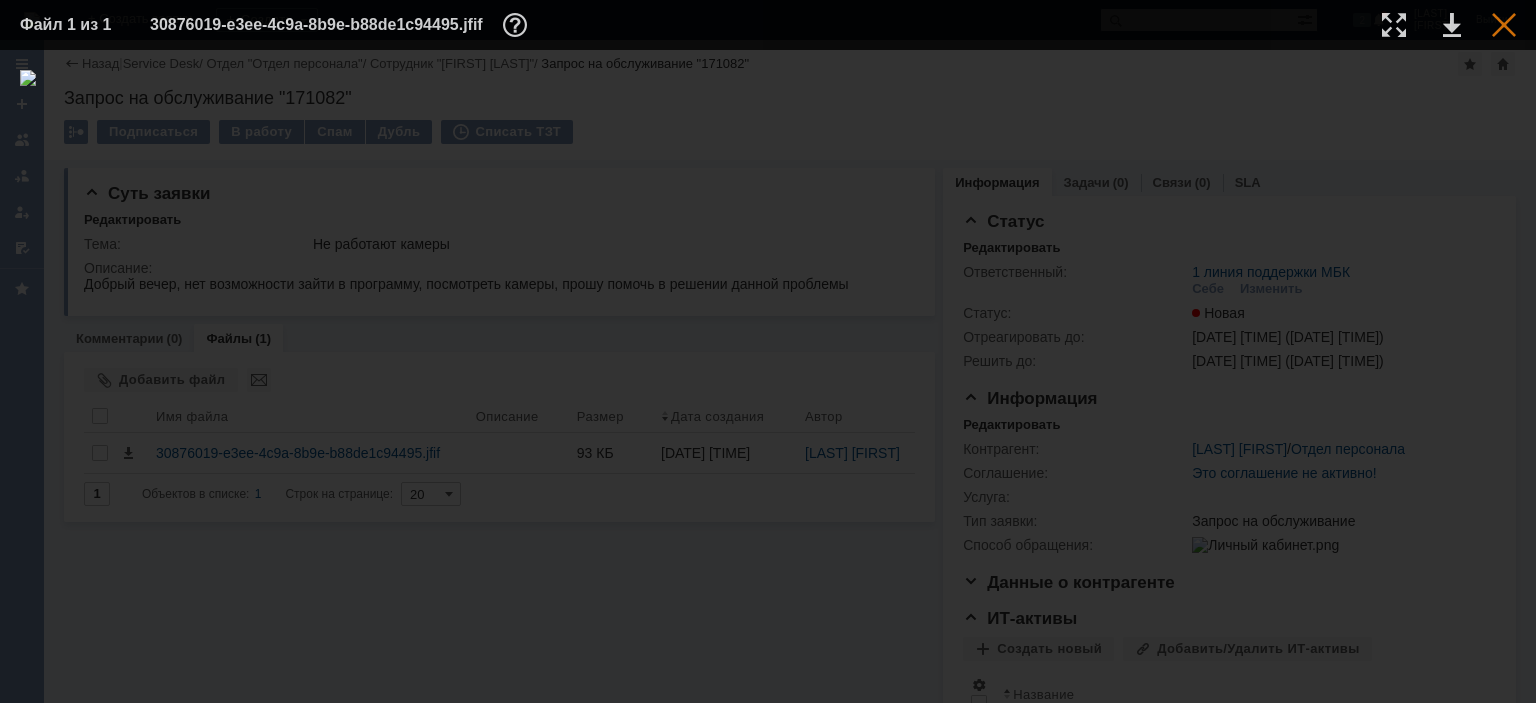 click at bounding box center (1504, 25) 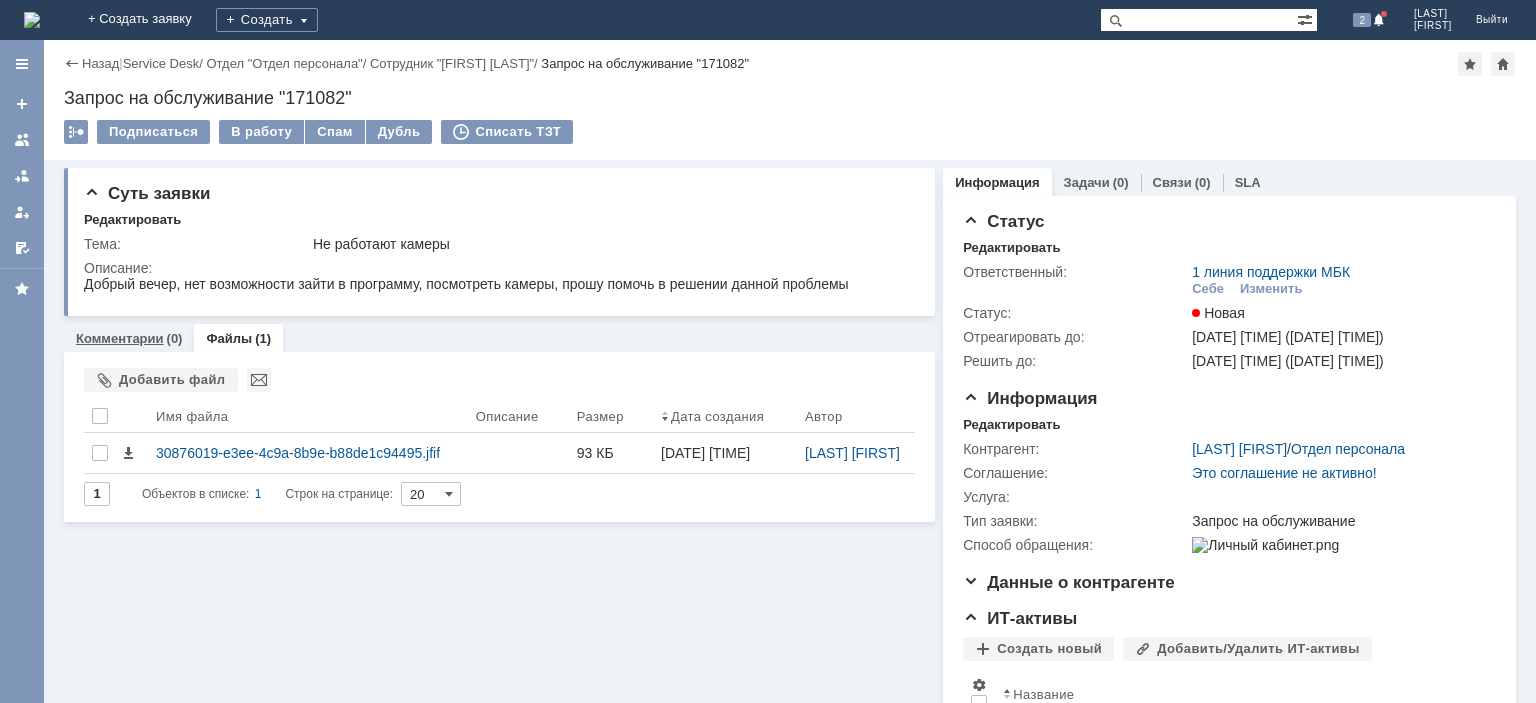 click on "Комментарии" at bounding box center (120, 338) 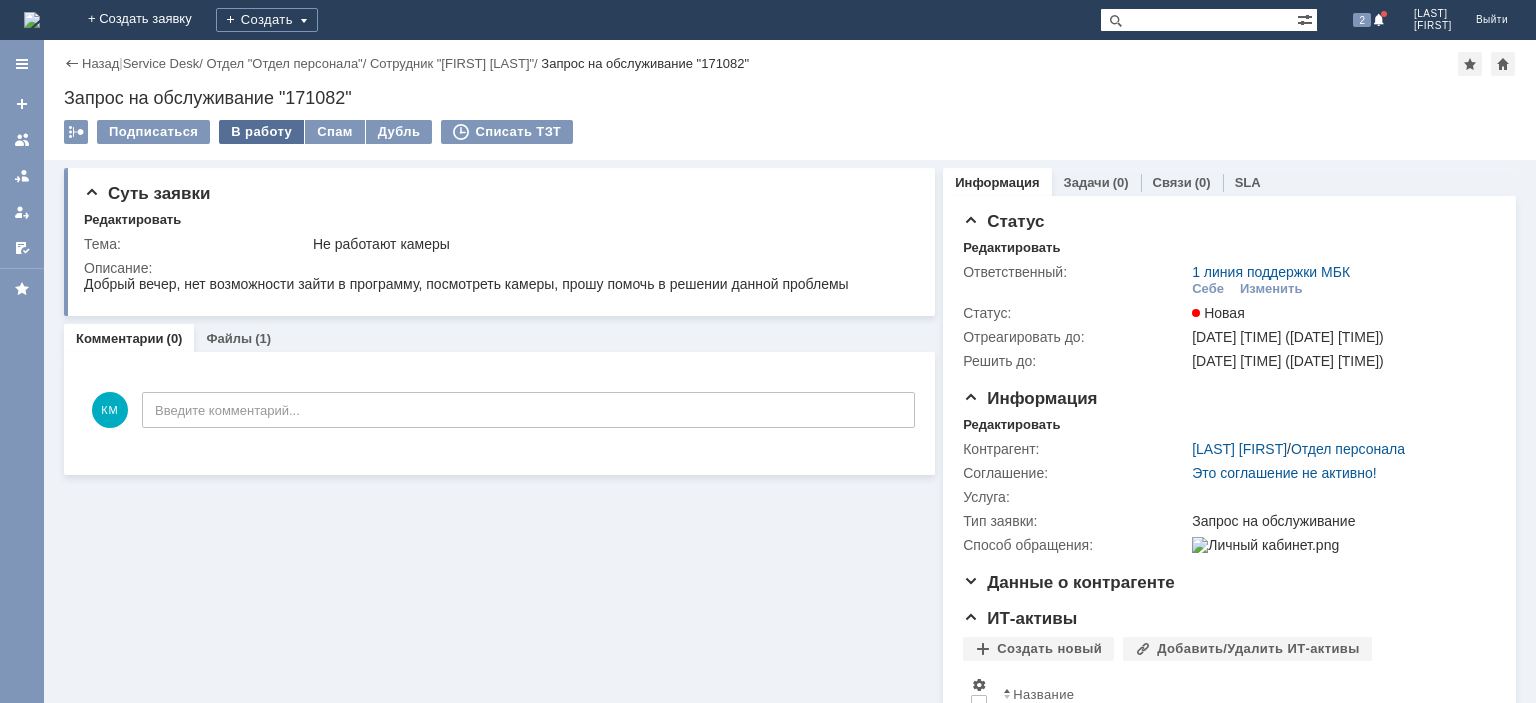 click on "В работу" at bounding box center [261, 132] 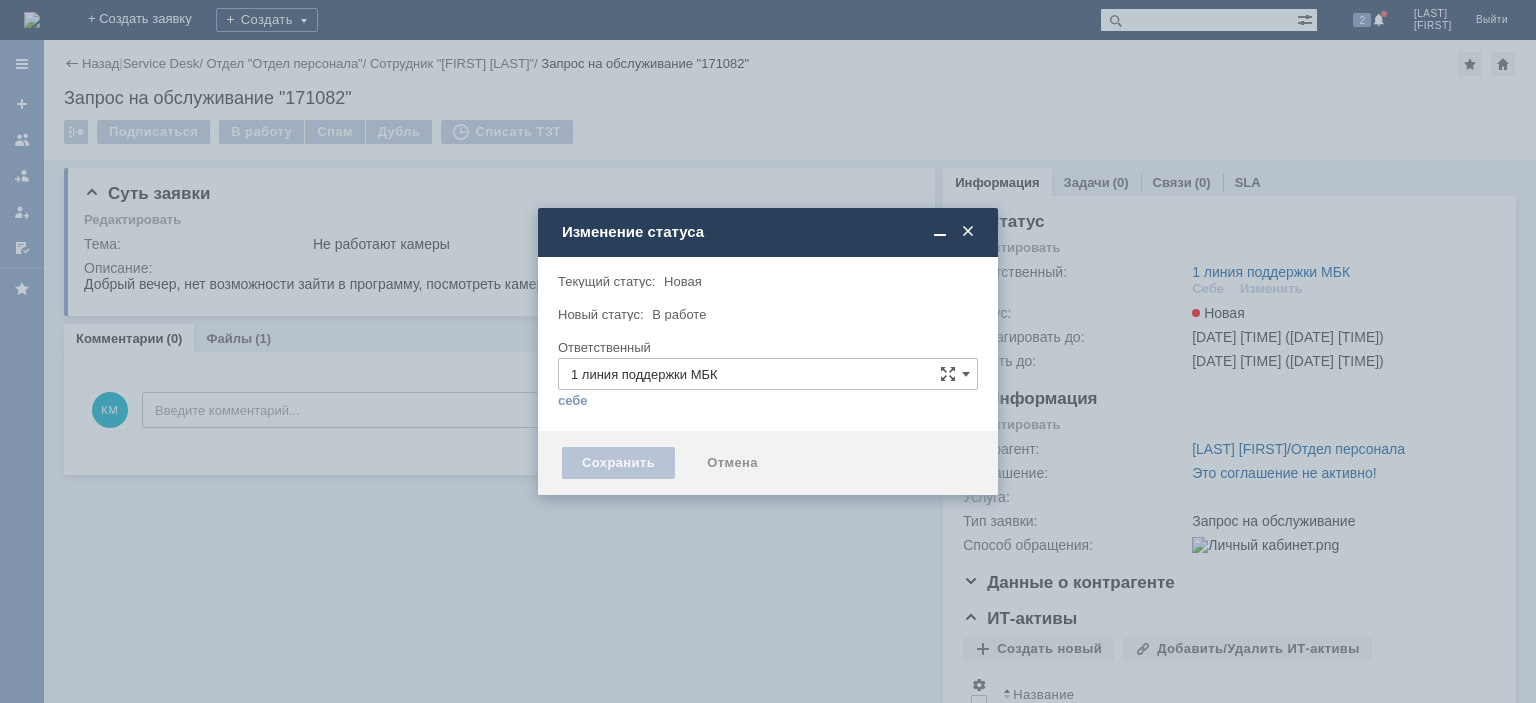 type on "Калиниченко Максим" 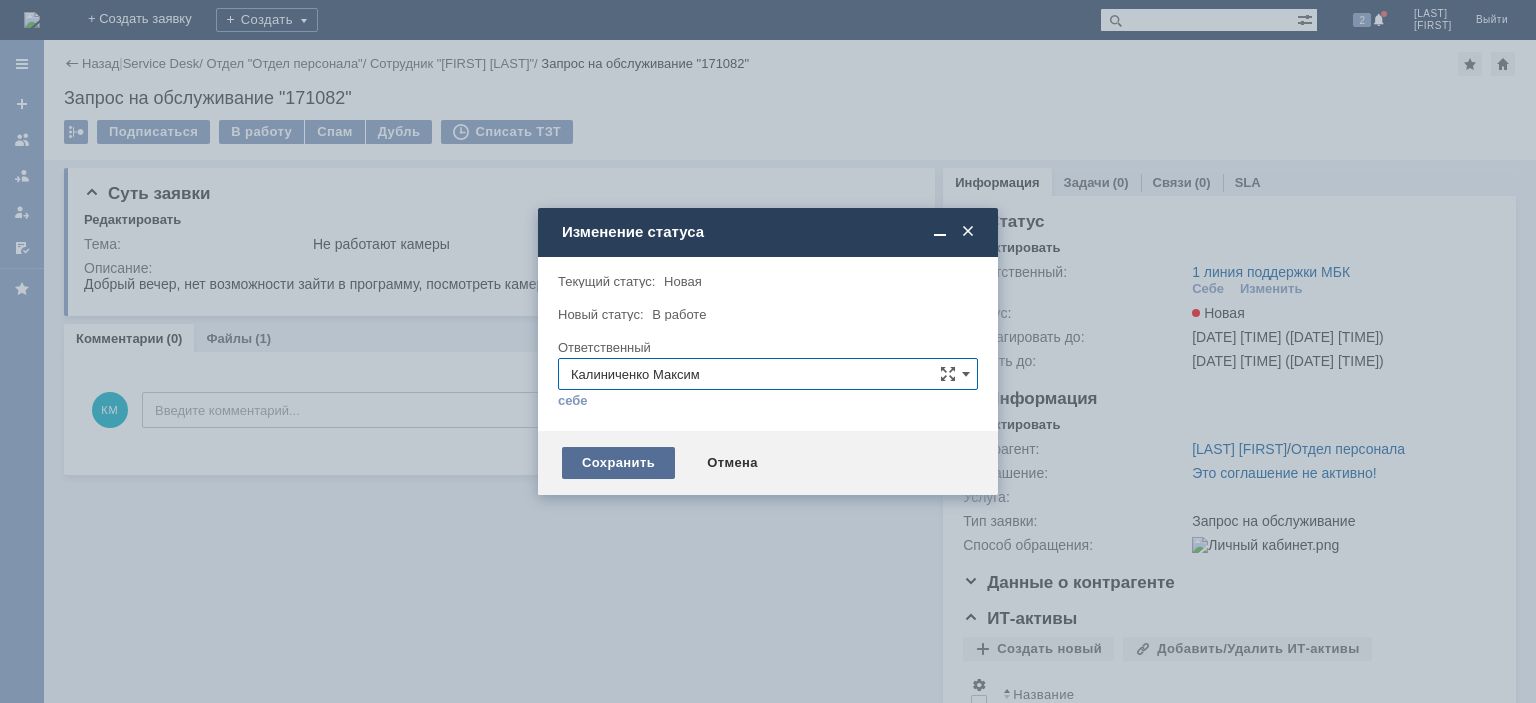 click on "Сохранить" at bounding box center (618, 463) 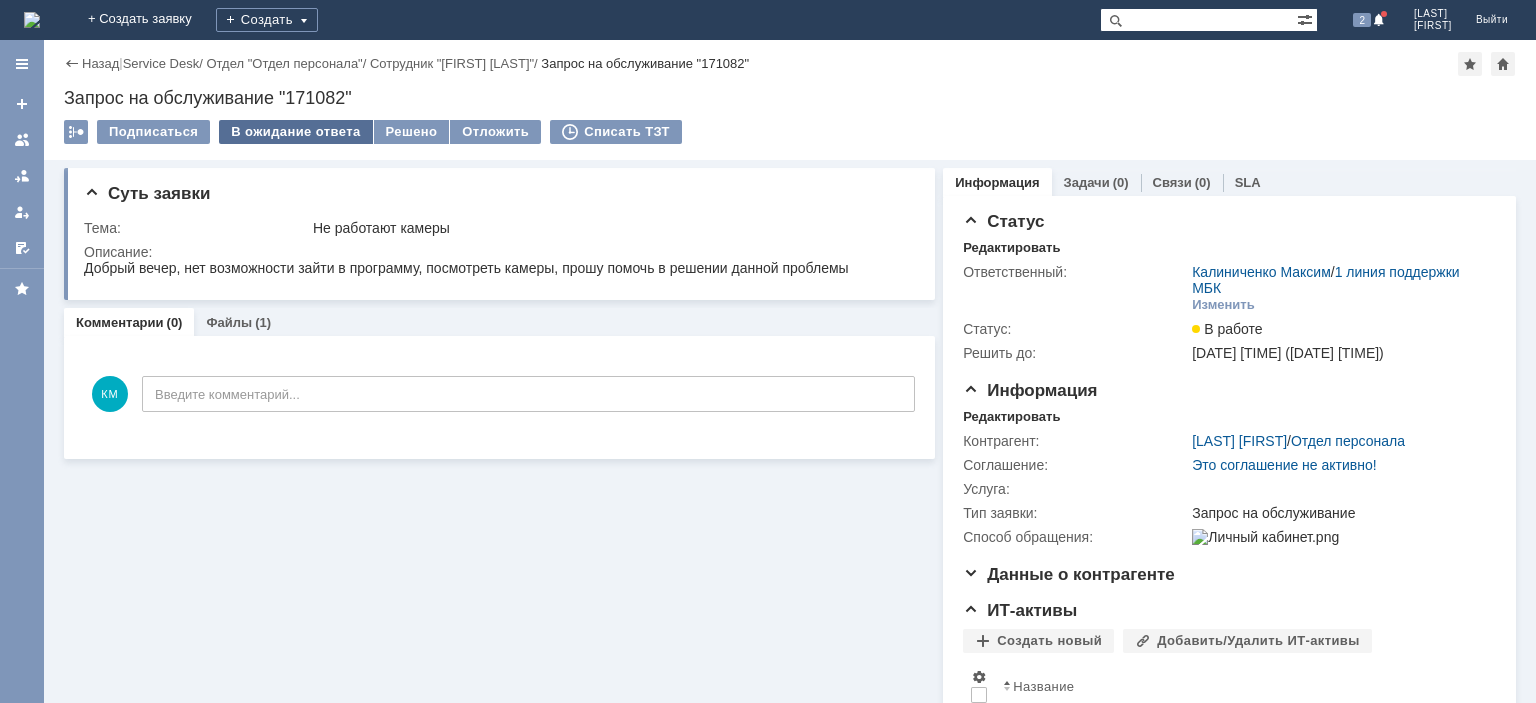 scroll, scrollTop: 0, scrollLeft: 0, axis: both 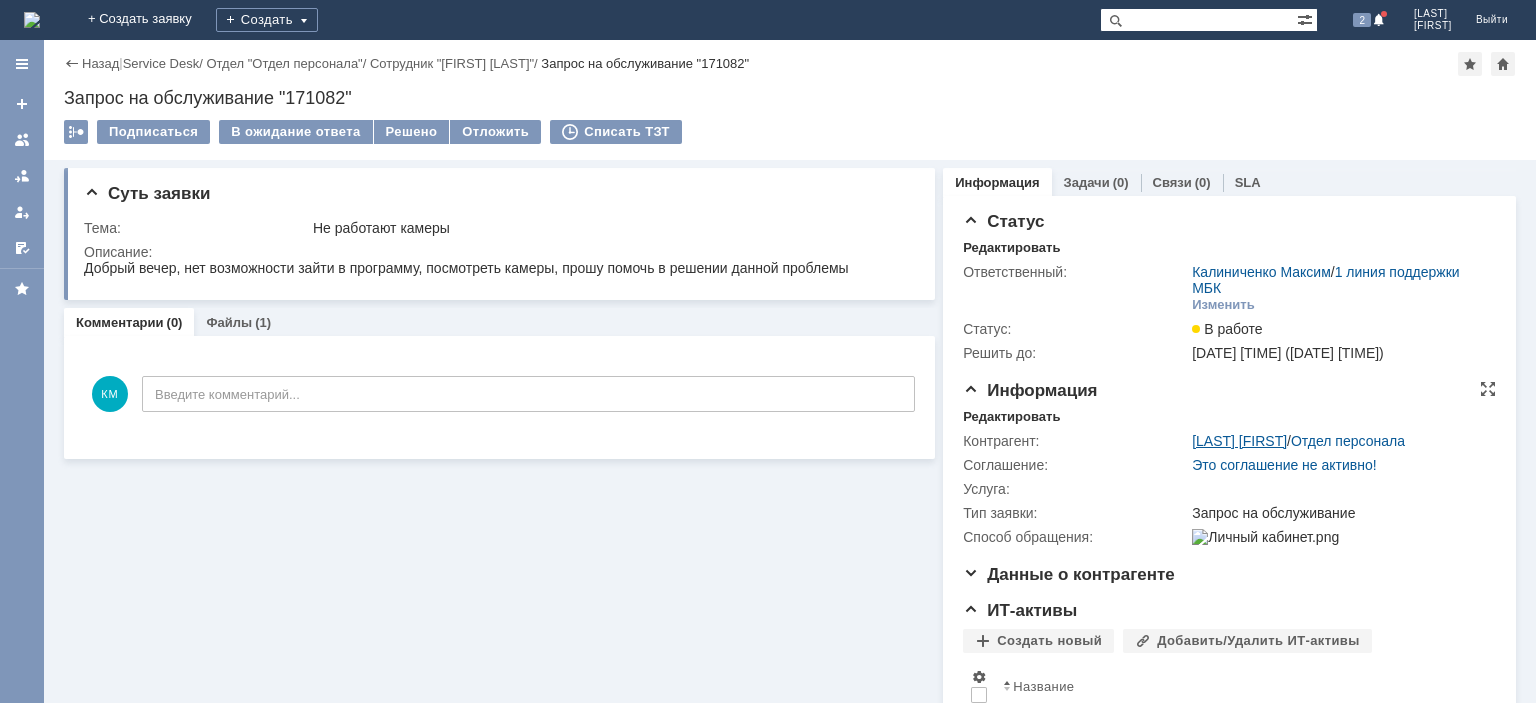 click on "[FIRSTNAME] [LASTNAME]" at bounding box center (1239, 441) 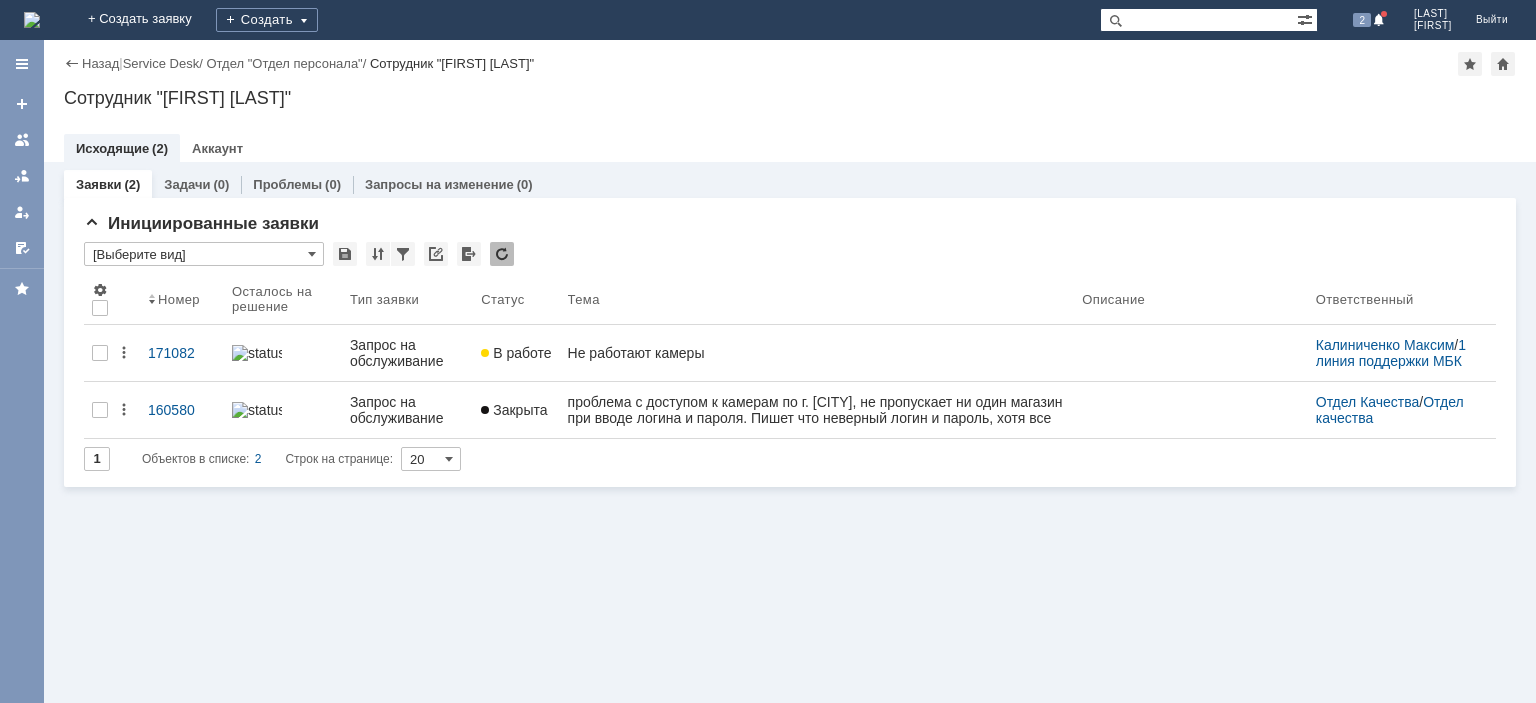 scroll, scrollTop: 0, scrollLeft: 0, axis: both 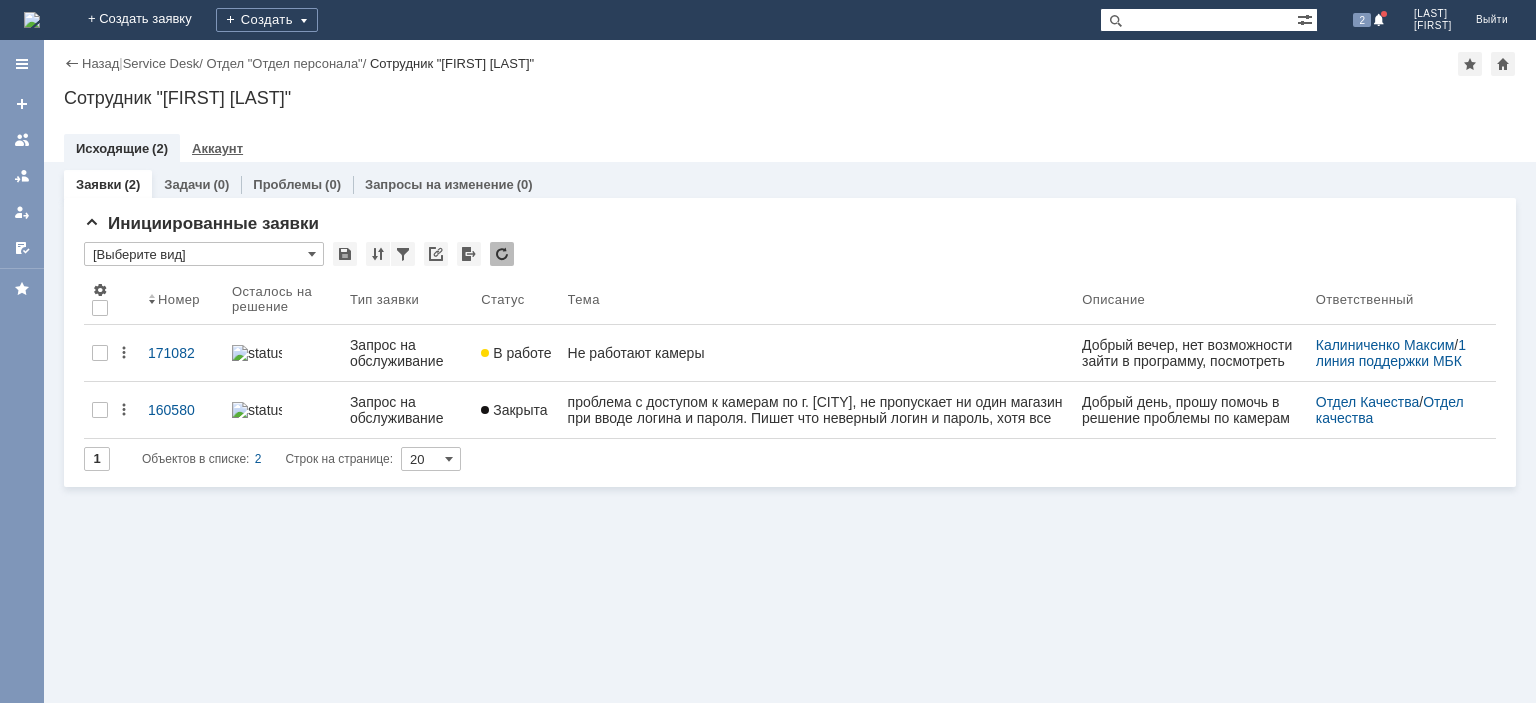 click on "Аккаунт" at bounding box center [217, 148] 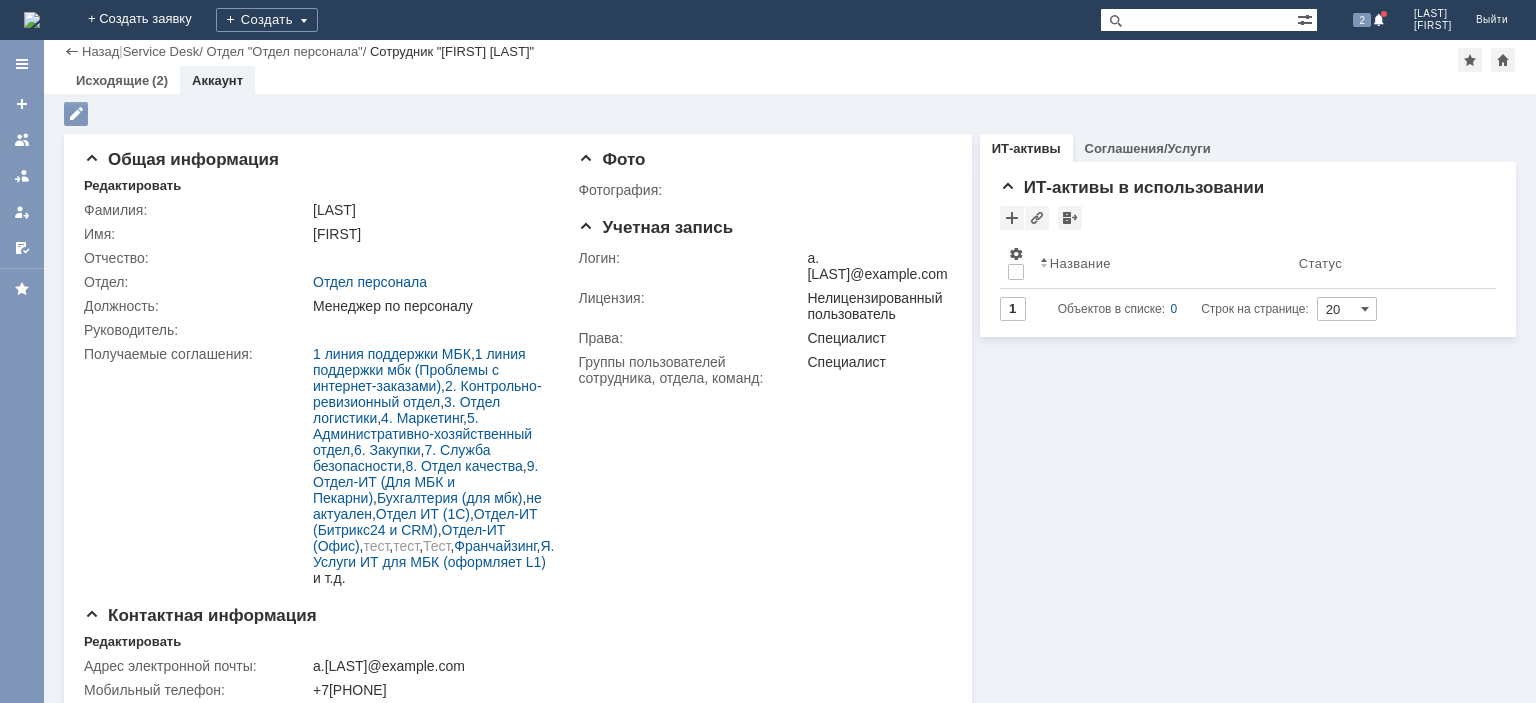 scroll, scrollTop: 302, scrollLeft: 0, axis: vertical 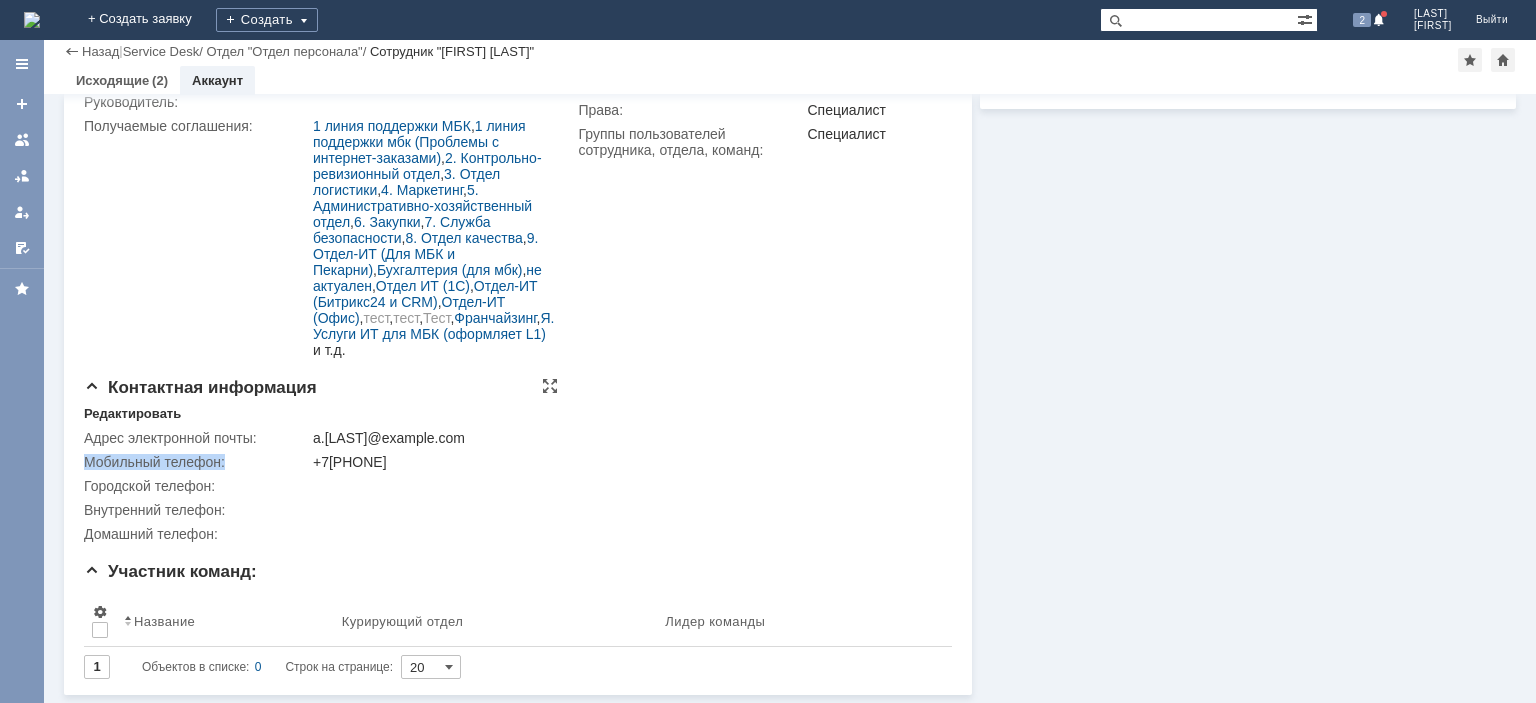 drag, startPoint x: 426, startPoint y: 502, endPoint x: 296, endPoint y: 493, distance: 130.31117 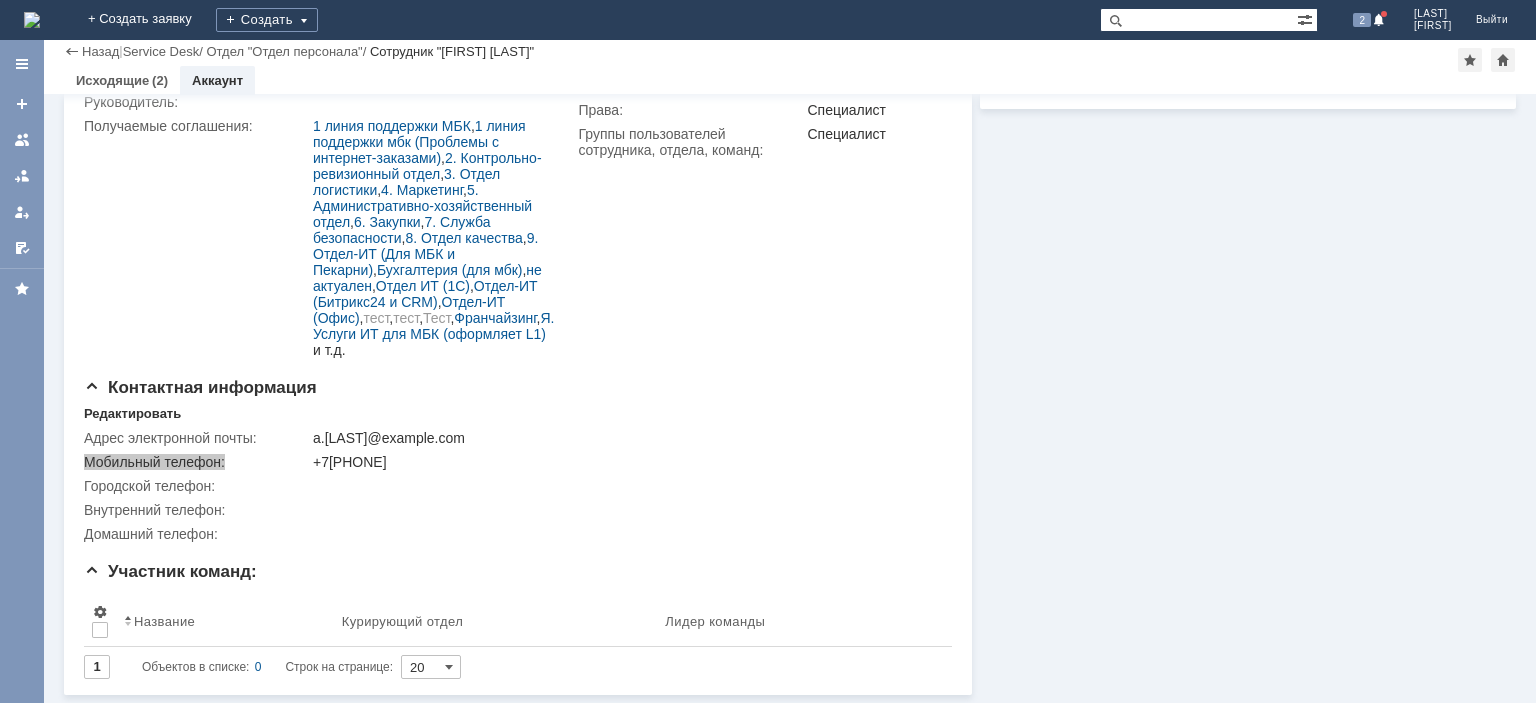 scroll, scrollTop: 0, scrollLeft: 0, axis: both 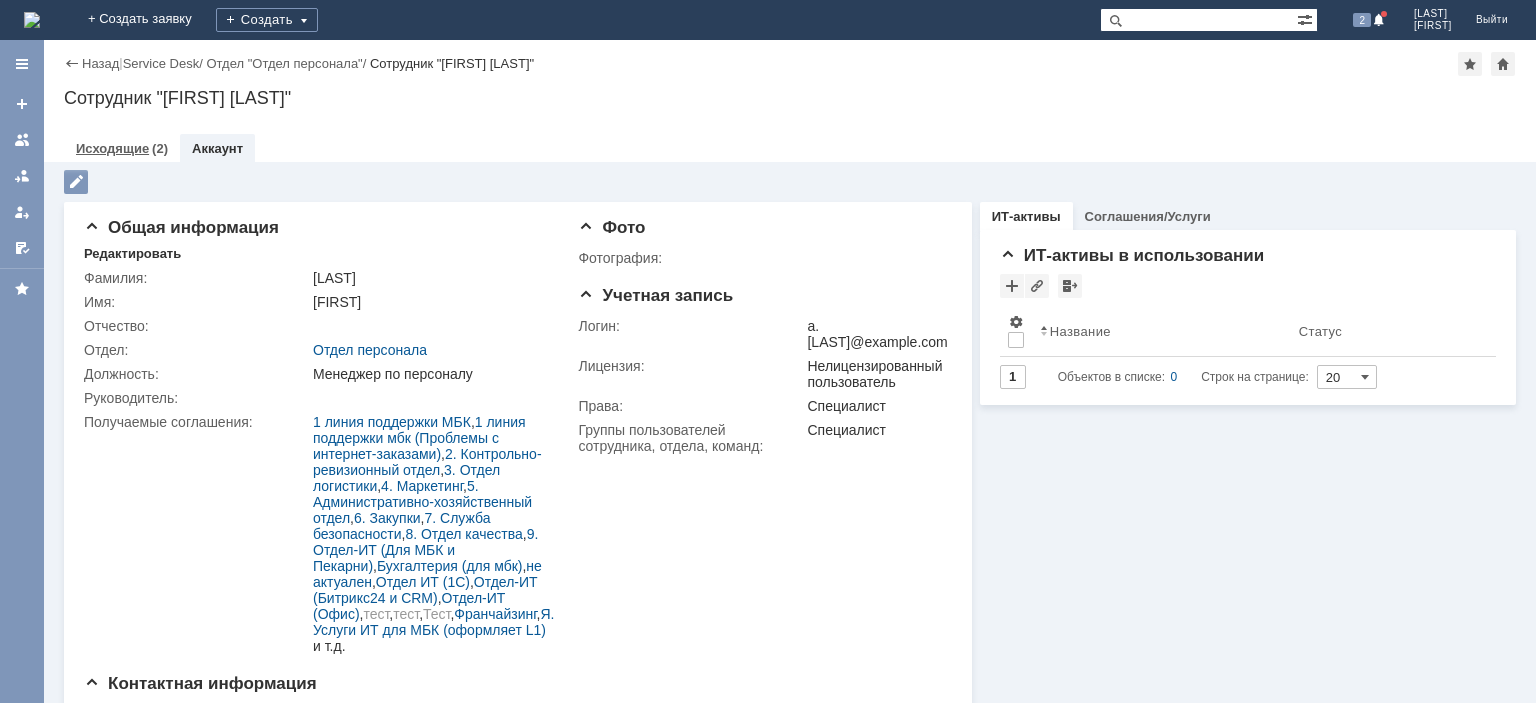click on "Исходящие (2)" at bounding box center [122, 148] 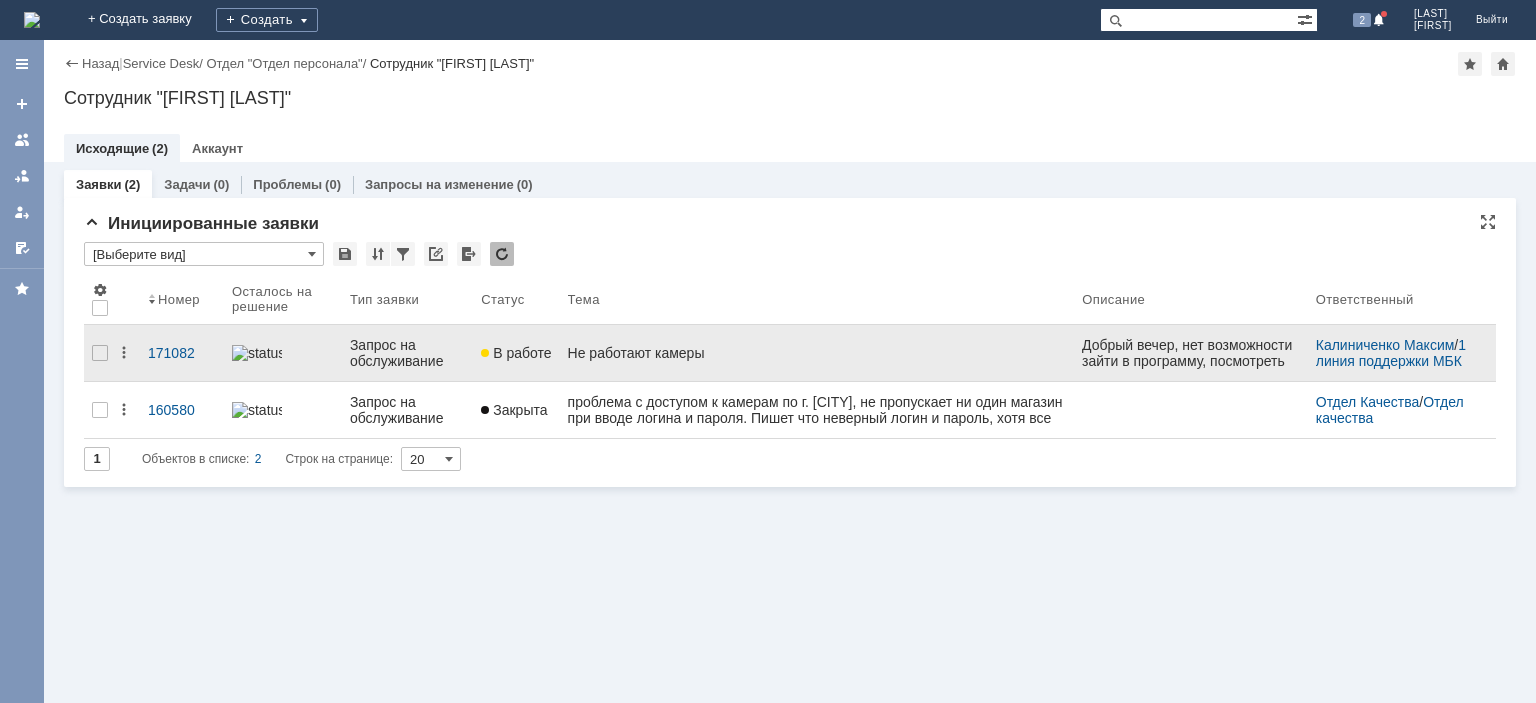 click on "Запрос на обслуживание" at bounding box center (407, 353) 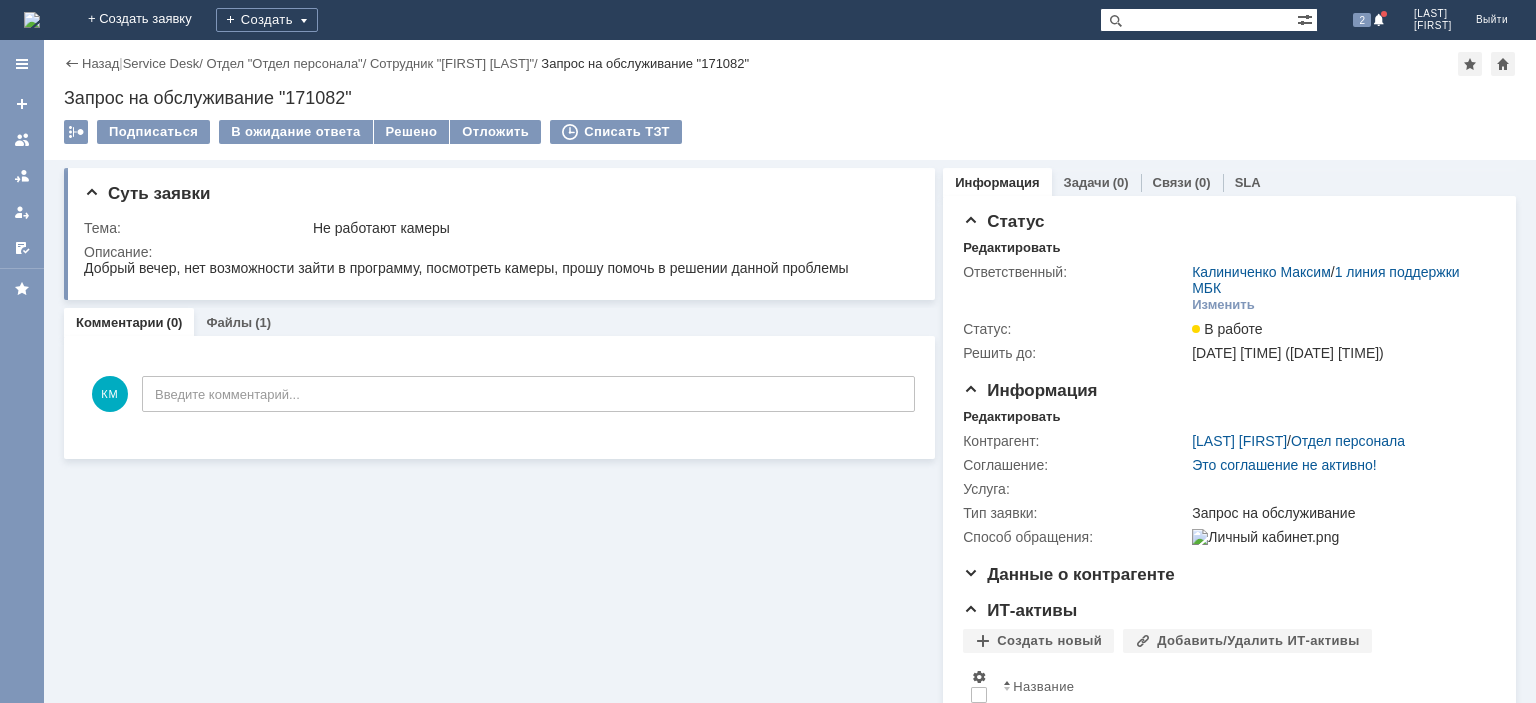 scroll, scrollTop: 0, scrollLeft: 0, axis: both 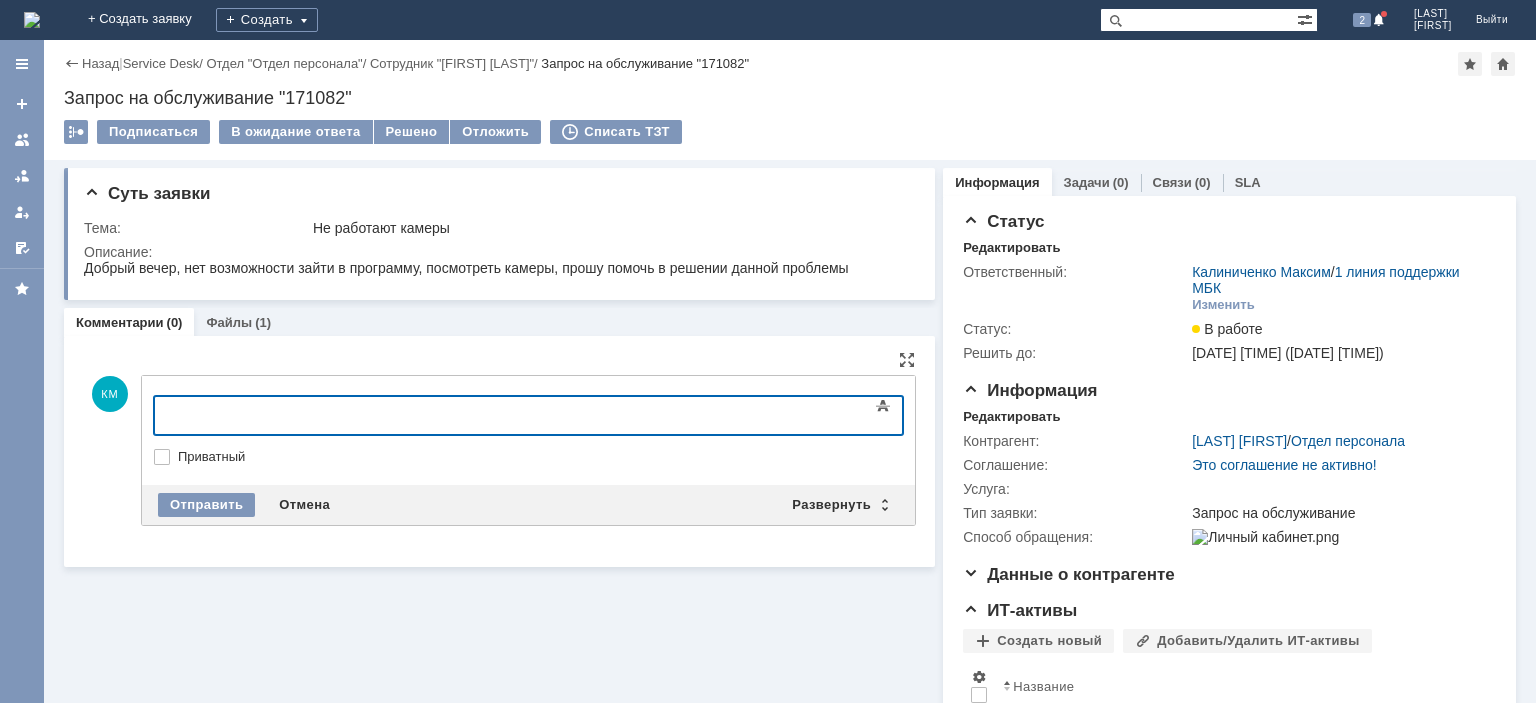 type 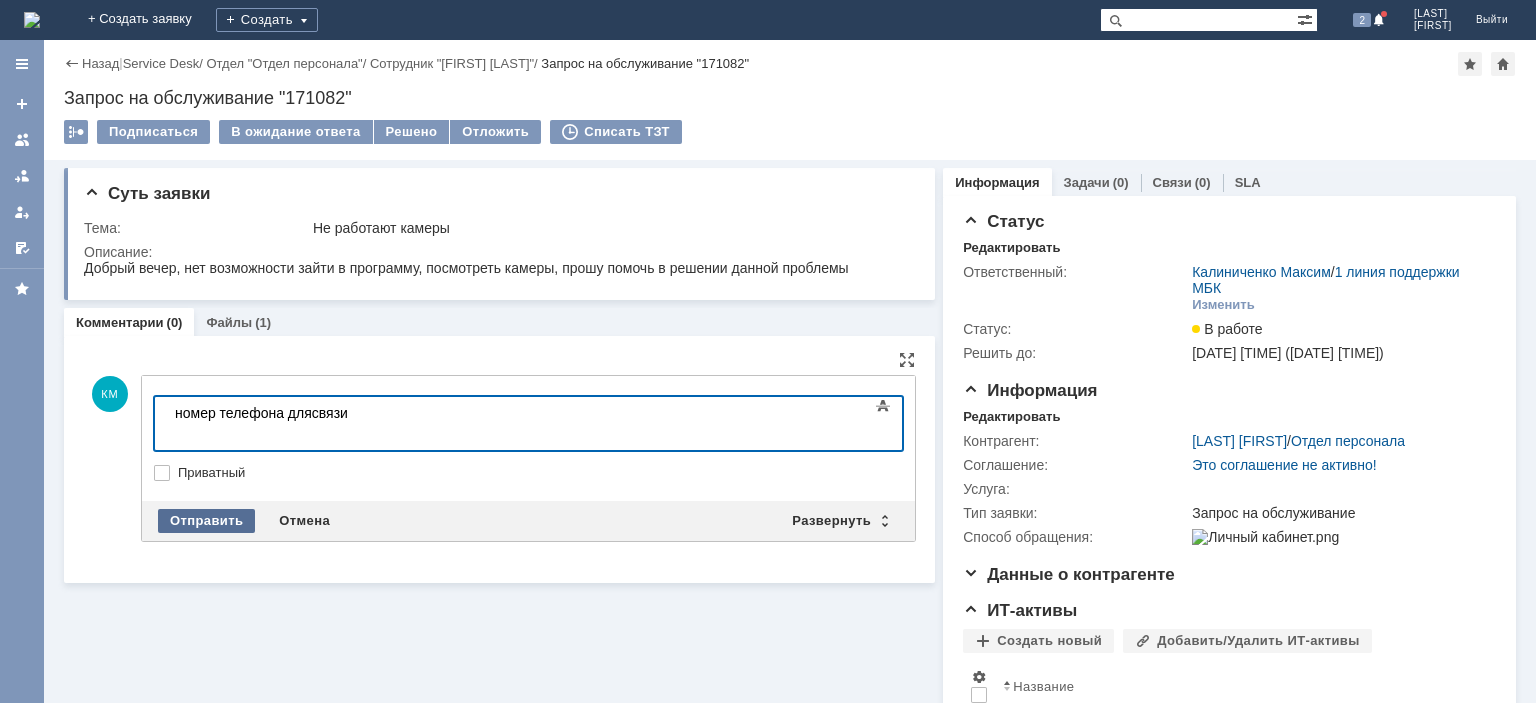 click on "Отправить" at bounding box center [206, 521] 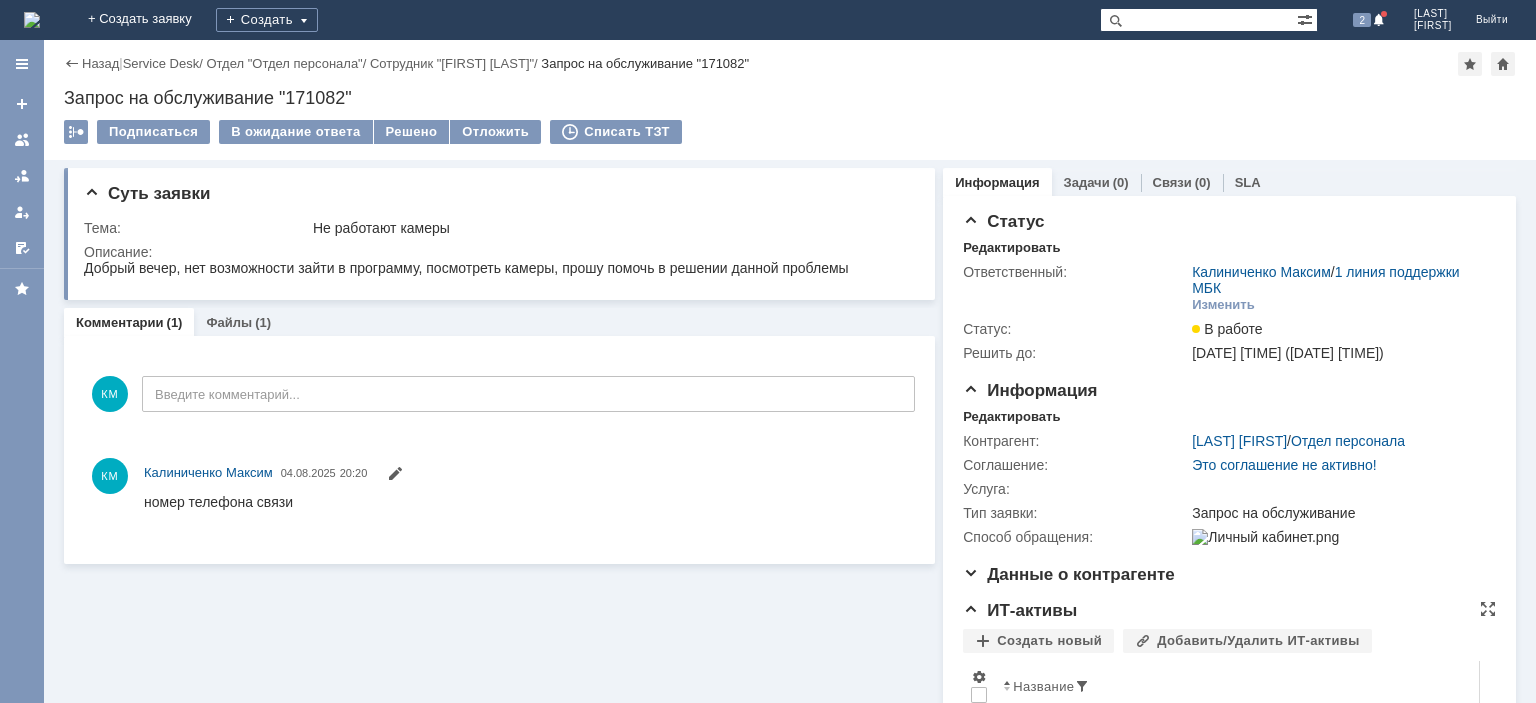 scroll, scrollTop: 0, scrollLeft: 0, axis: both 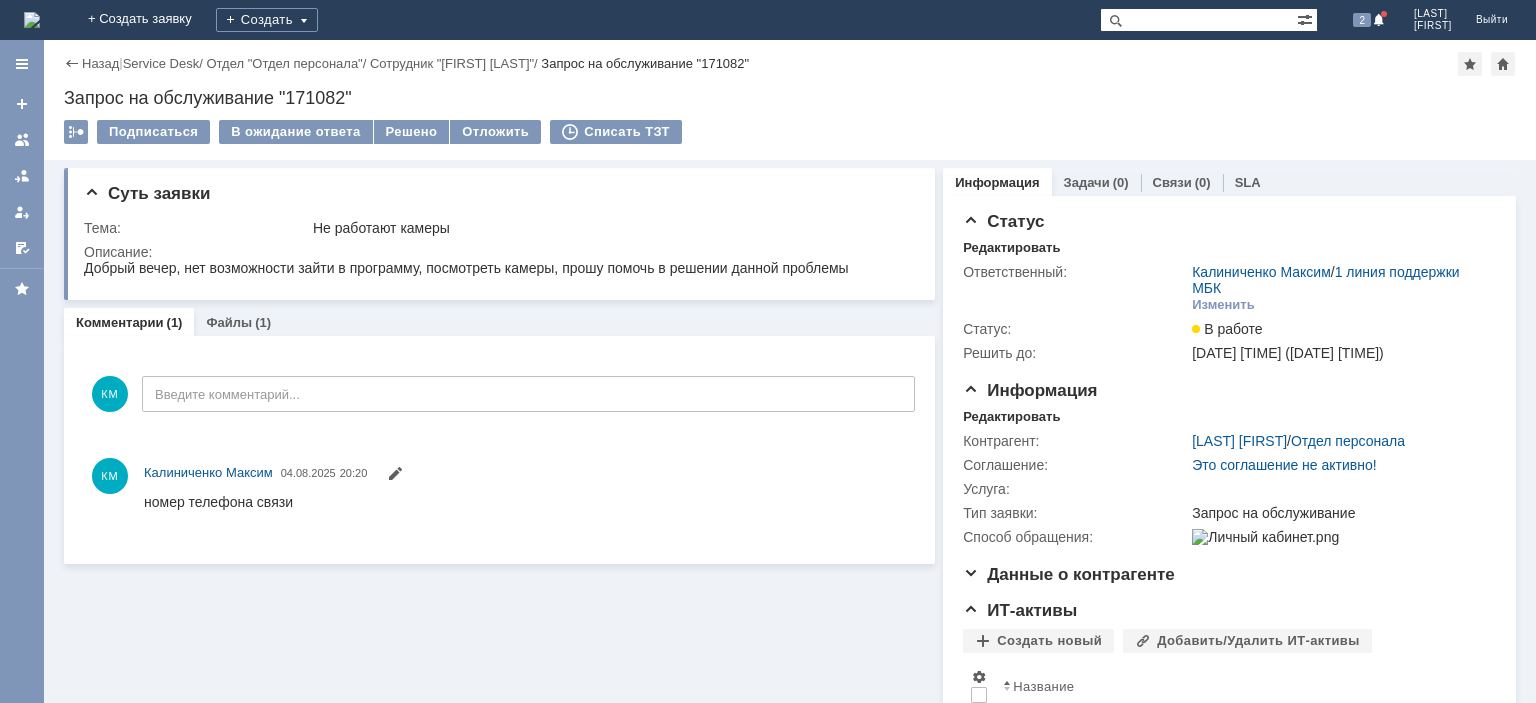 click on "Подписаться В ожидание ответа Решено Отложить Списать ТЗТ" at bounding box center [790, 141] 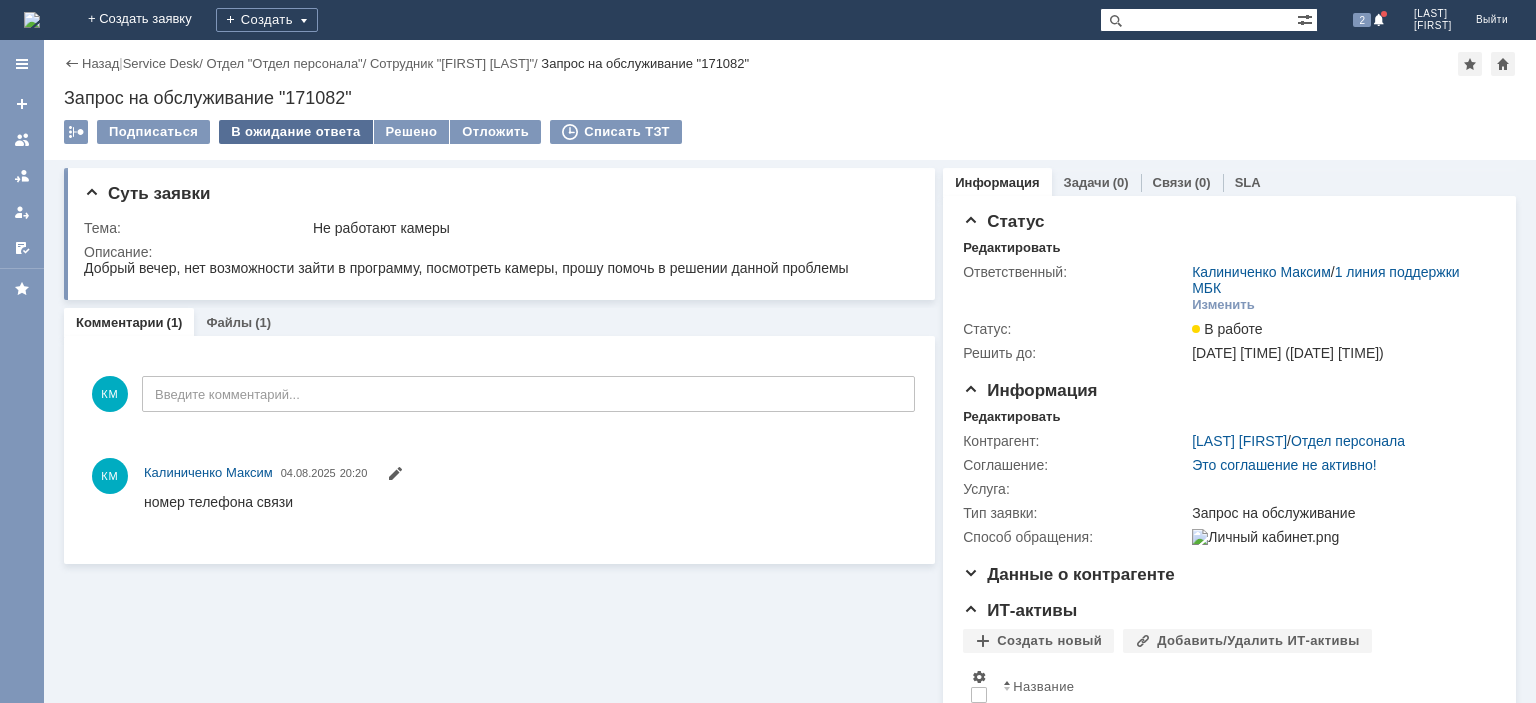 click on "В ожидание ответа" at bounding box center [295, 132] 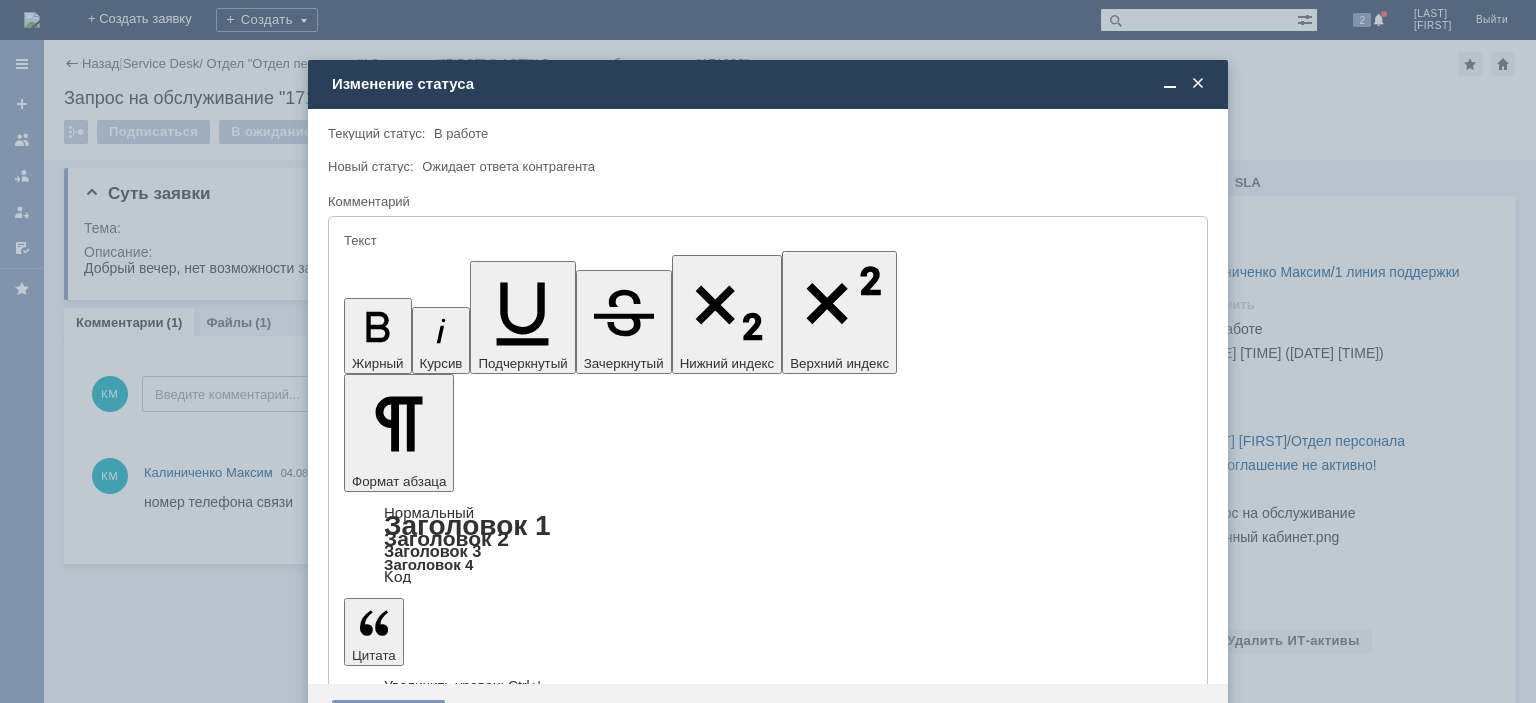 scroll, scrollTop: 0, scrollLeft: 0, axis: both 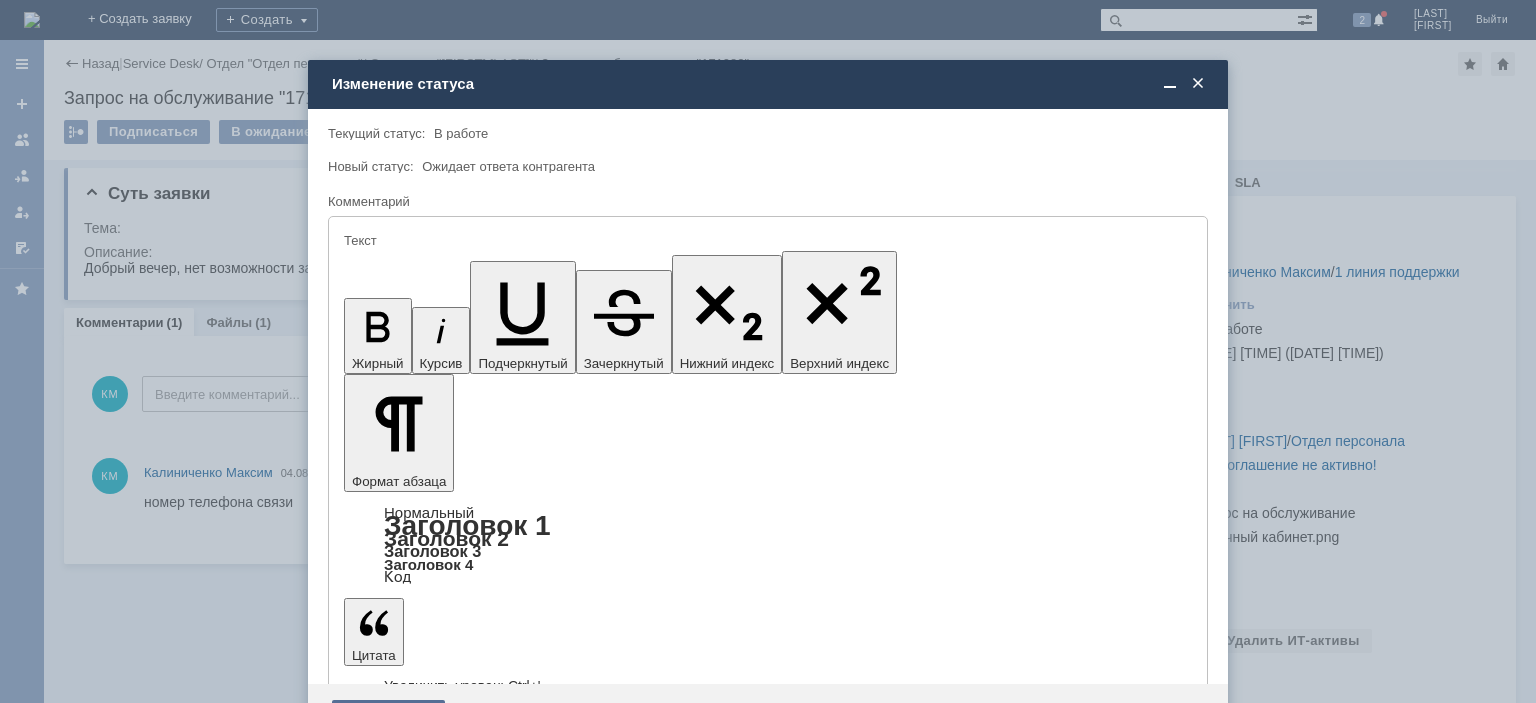click on "Сохранить" at bounding box center [388, 716] 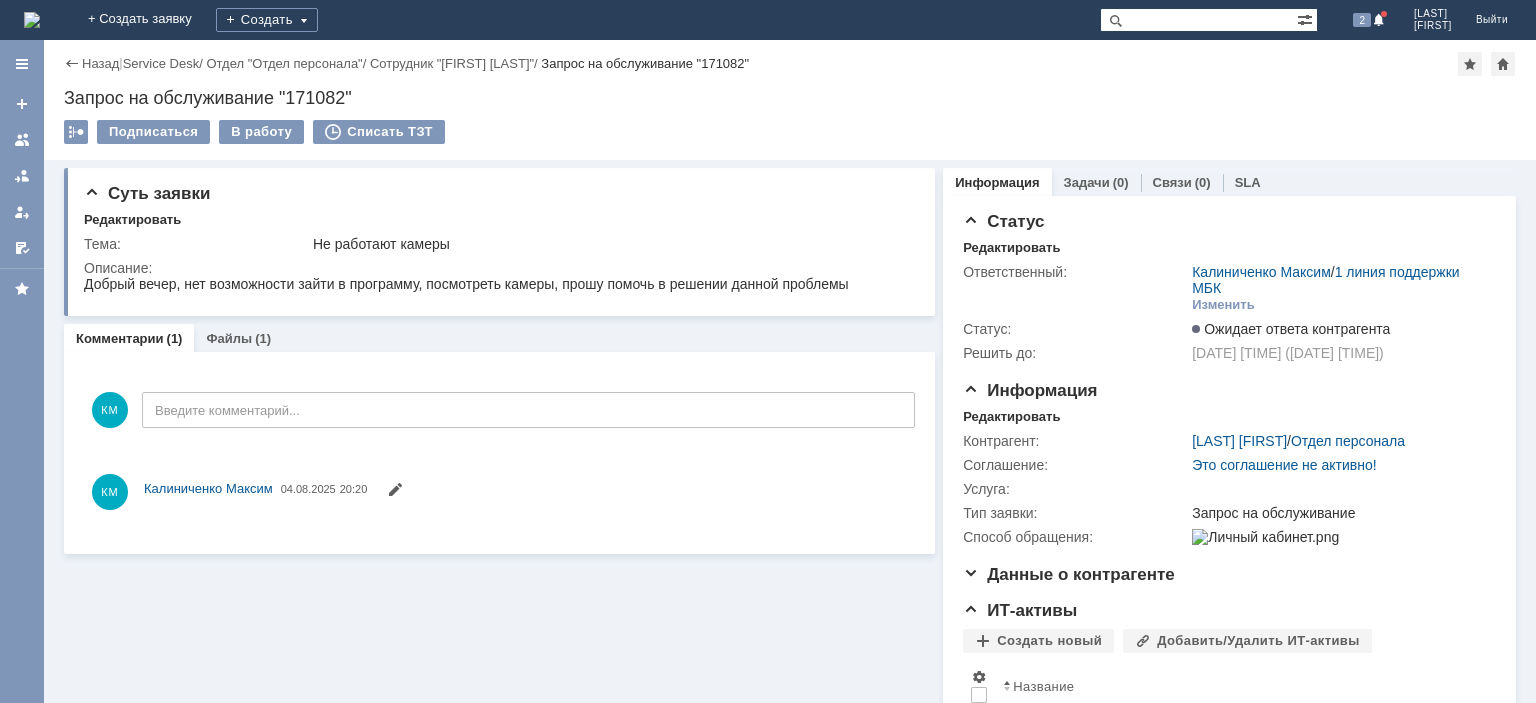 scroll, scrollTop: 0, scrollLeft: 0, axis: both 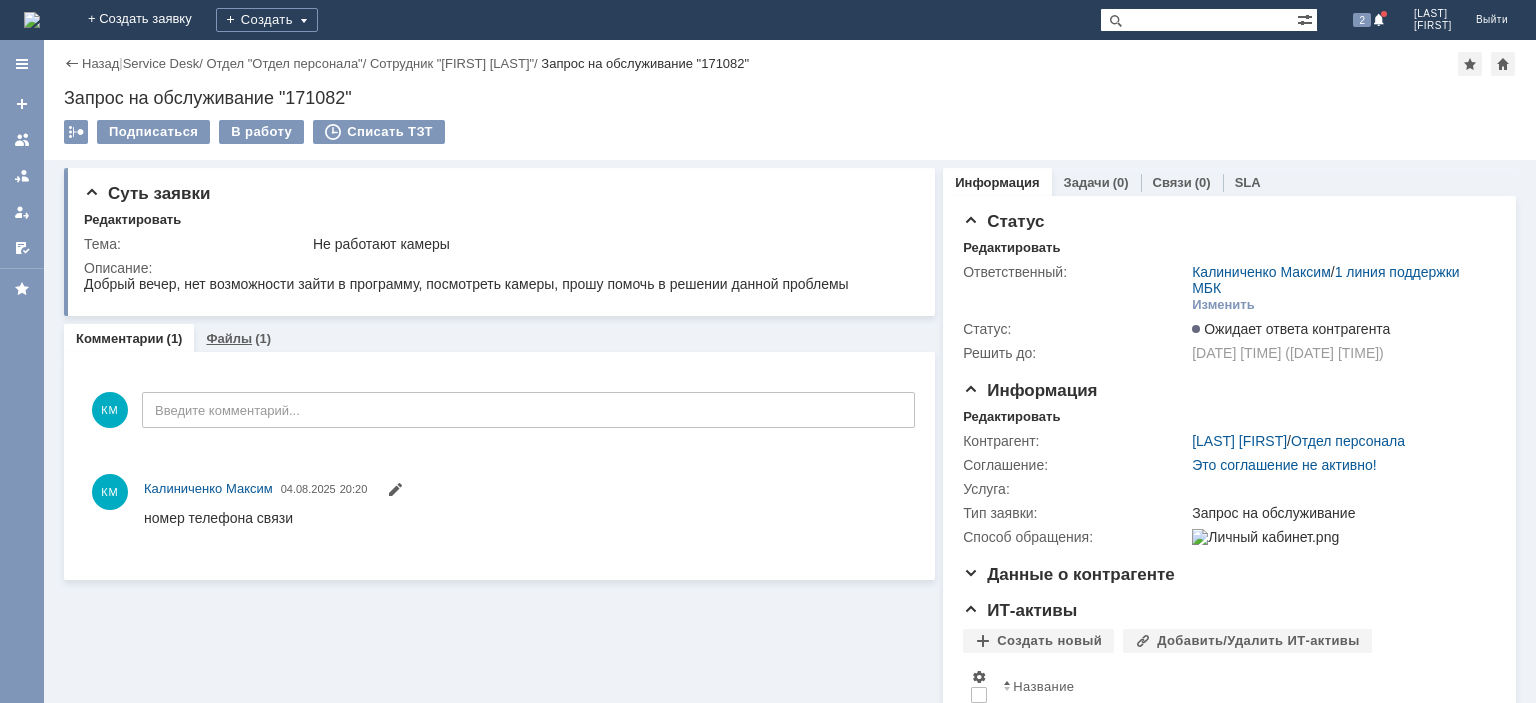 click on "Файлы" at bounding box center [229, 338] 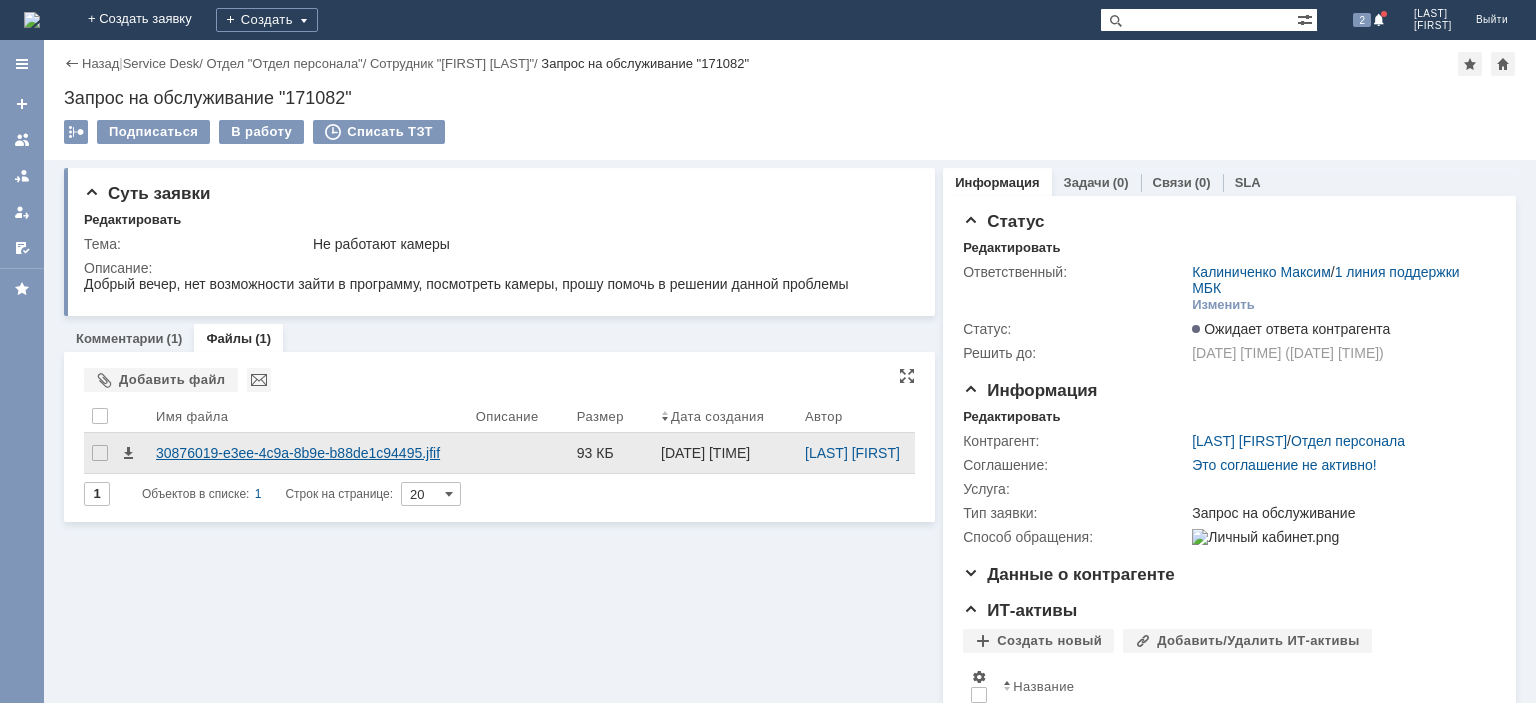 click on "30876019-e3ee-4c9a-8b9e-b88de1c94495.jfif" at bounding box center [308, 453] 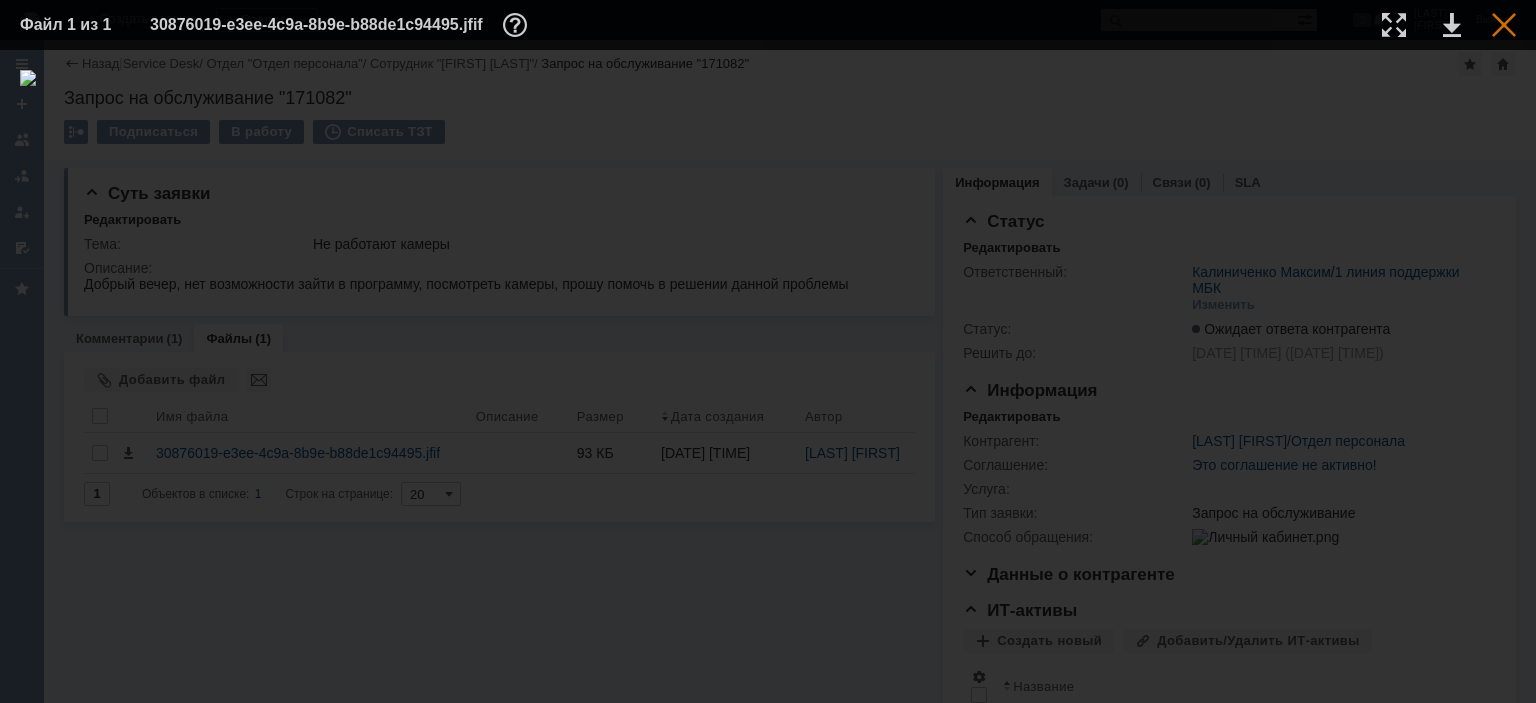 click at bounding box center [1504, 25] 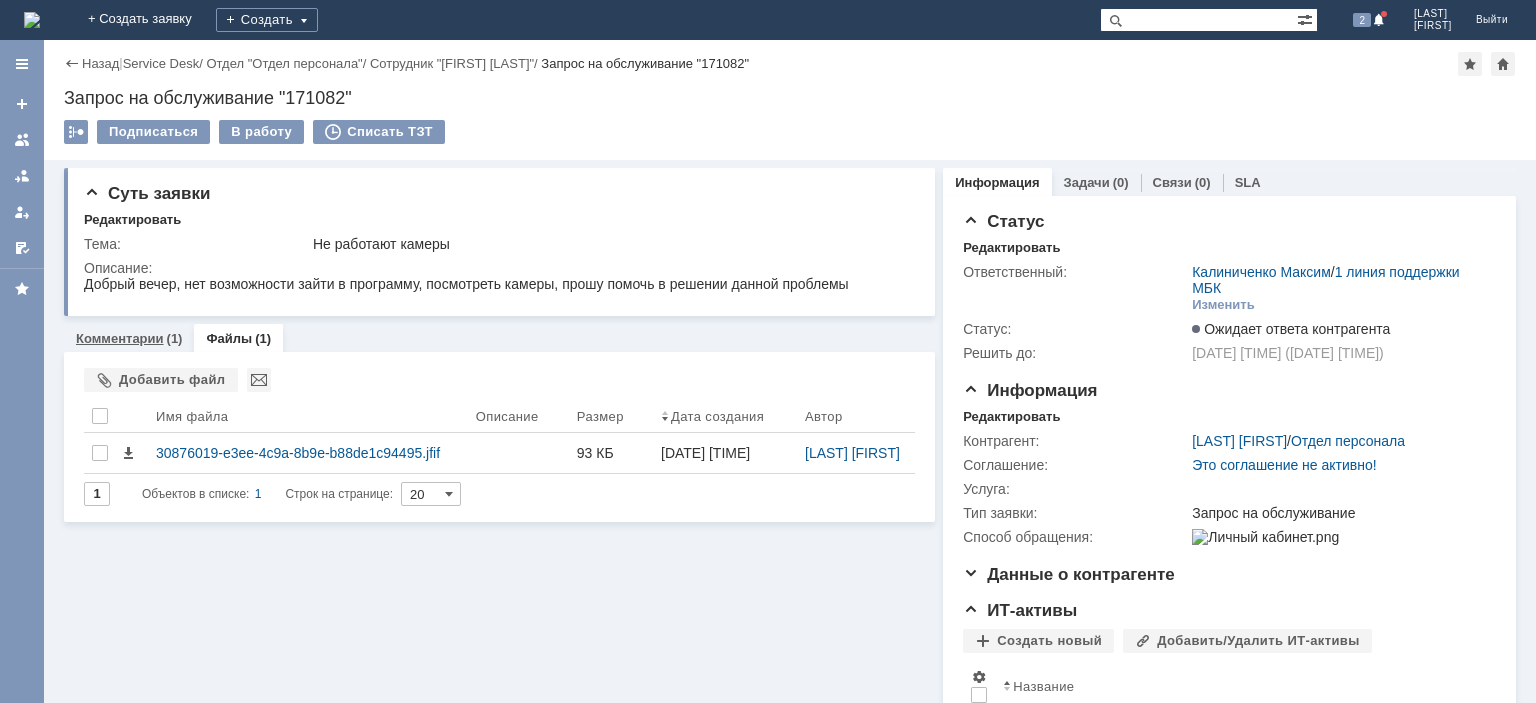 click on "Комментарии" at bounding box center (120, 338) 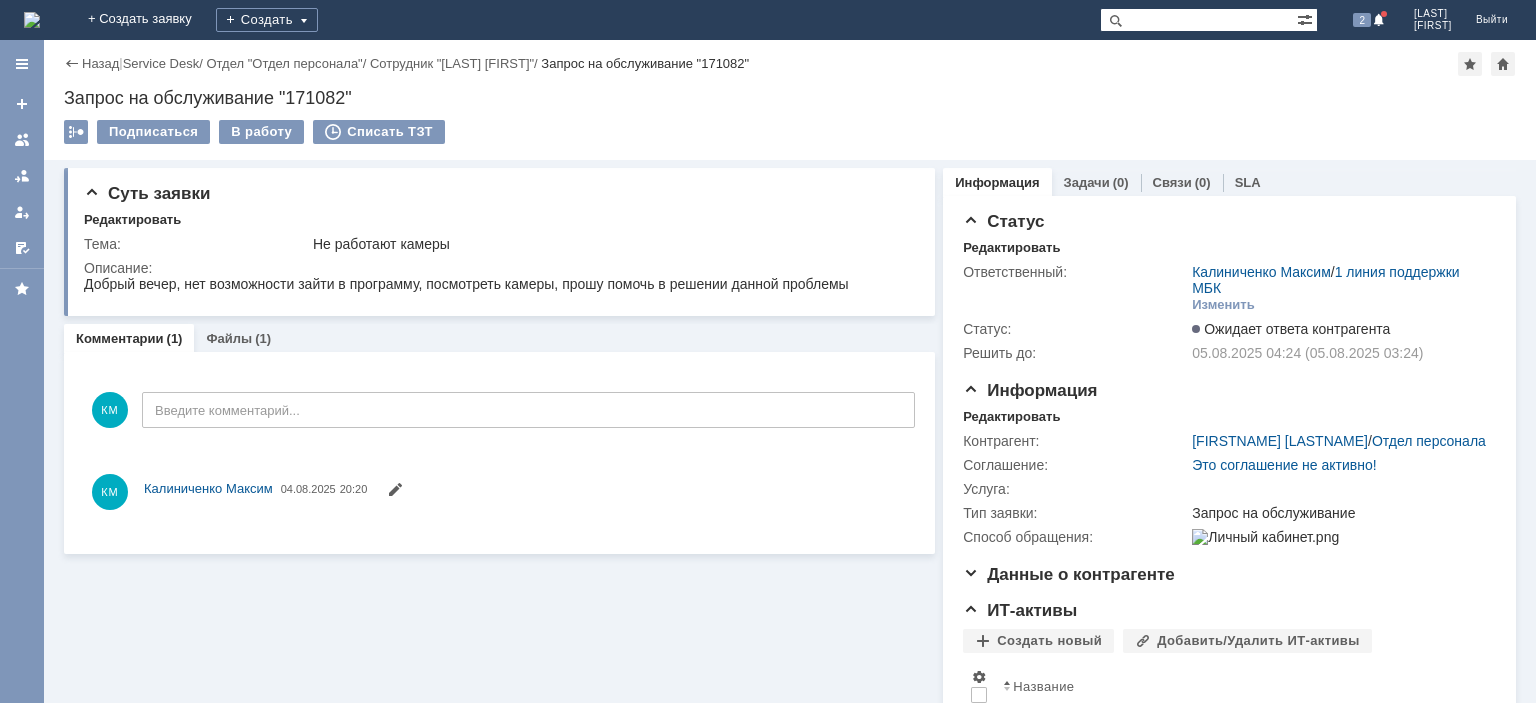 scroll, scrollTop: 0, scrollLeft: 0, axis: both 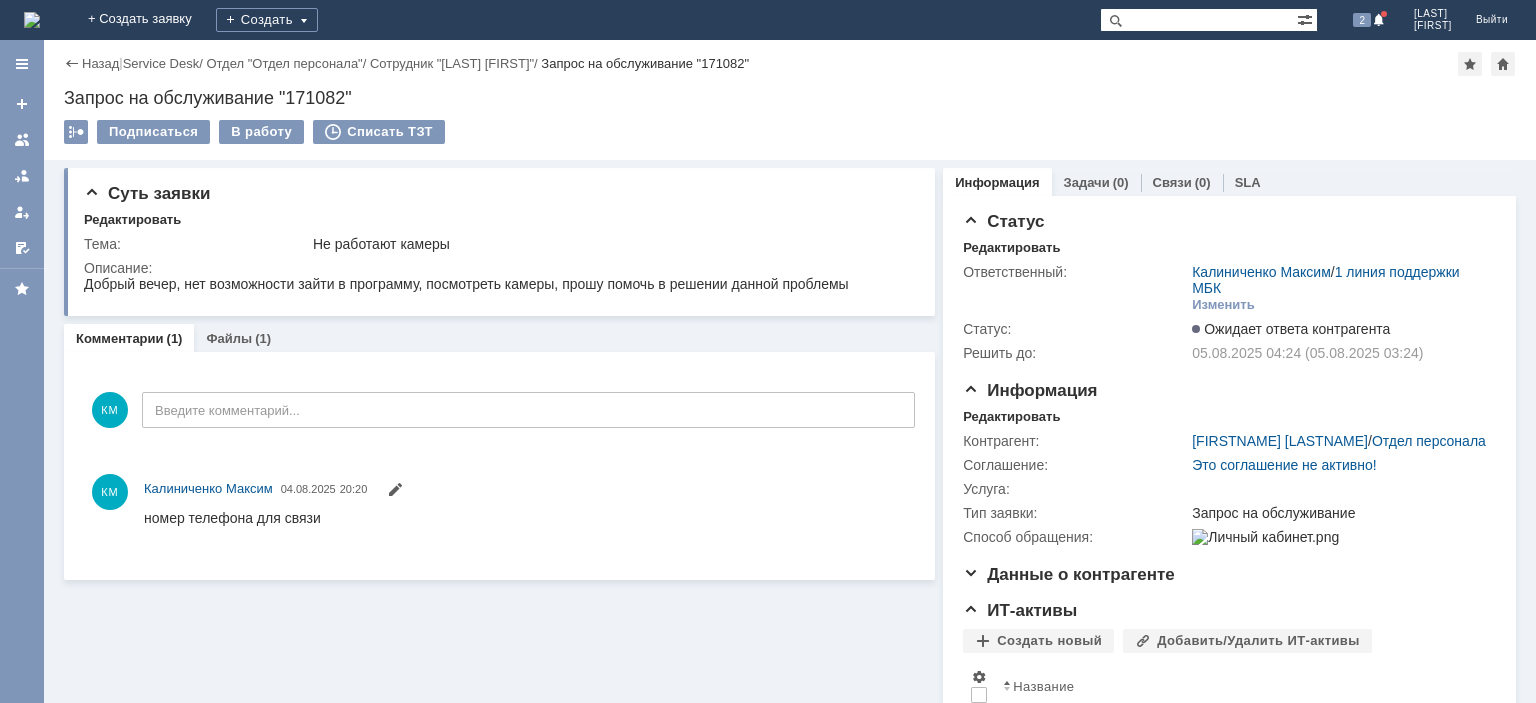 click at bounding box center [22, 154] 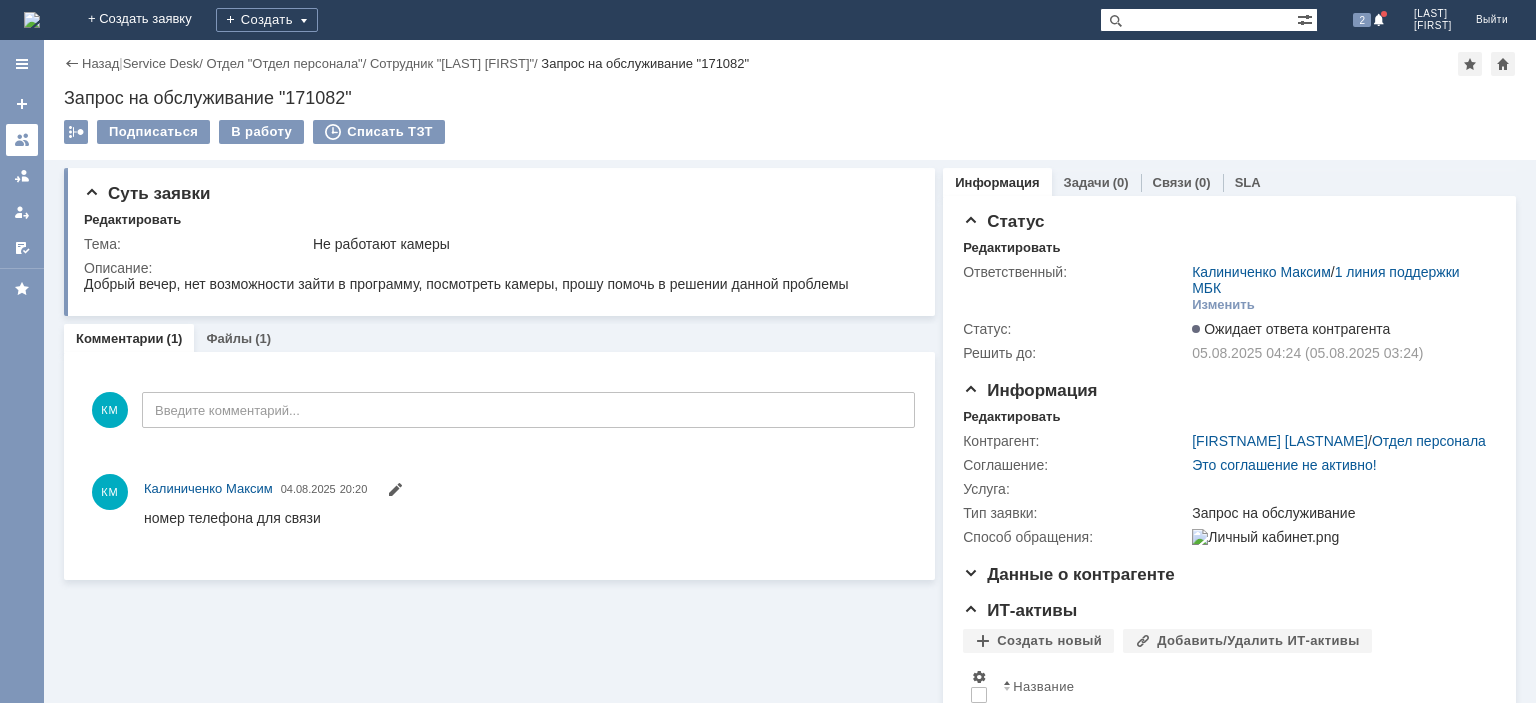 click at bounding box center (22, 140) 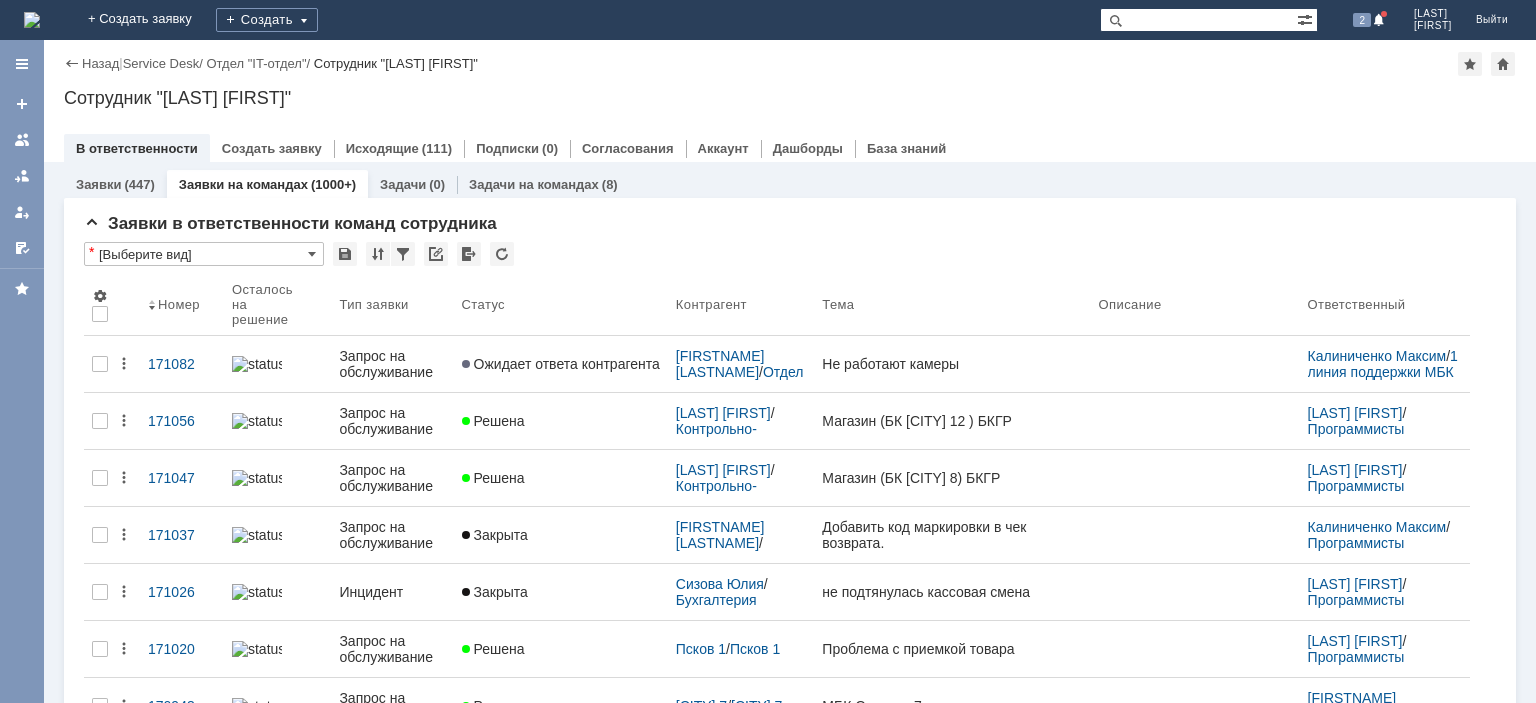 scroll, scrollTop: 0, scrollLeft: 0, axis: both 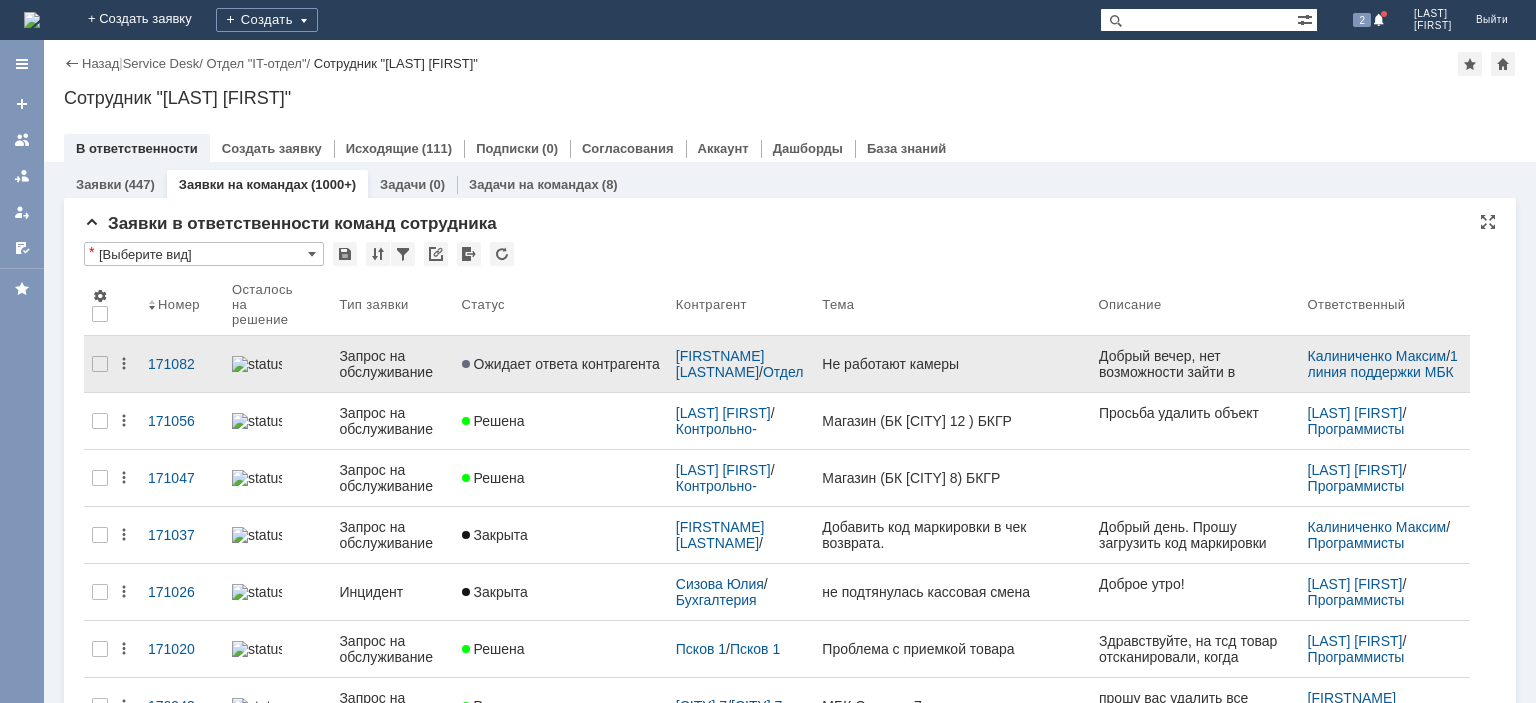 click on "Запрос на обслуживание" at bounding box center (392, 364) 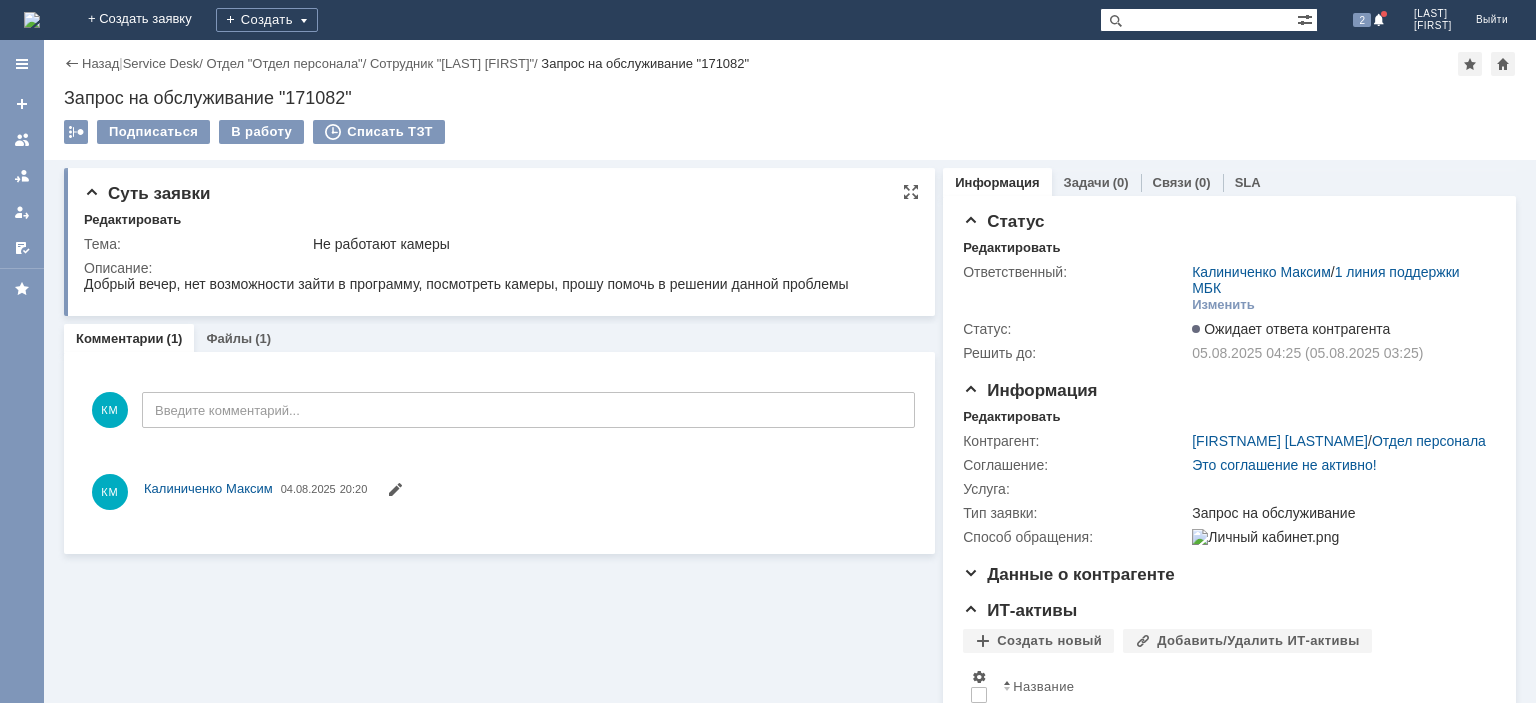 scroll, scrollTop: 0, scrollLeft: 0, axis: both 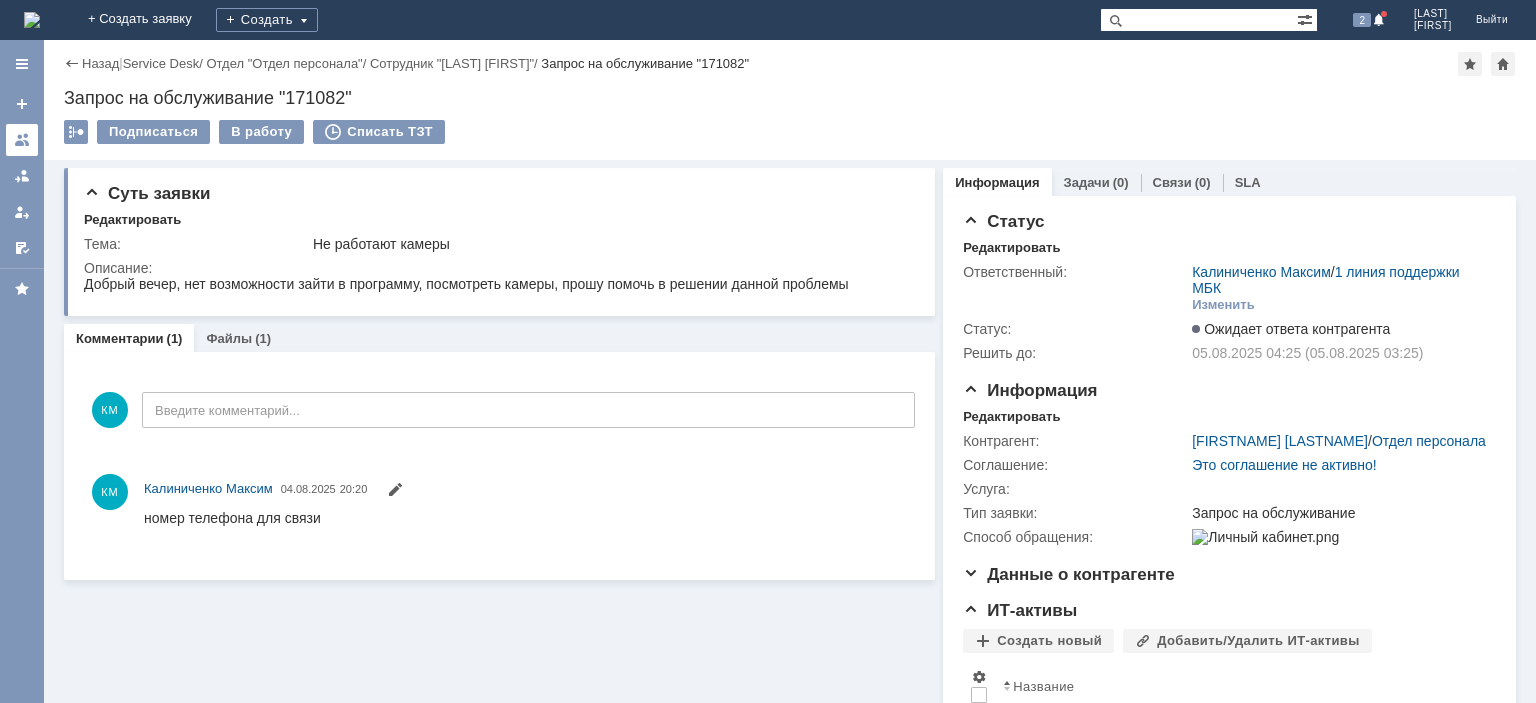 click at bounding box center (22, 140) 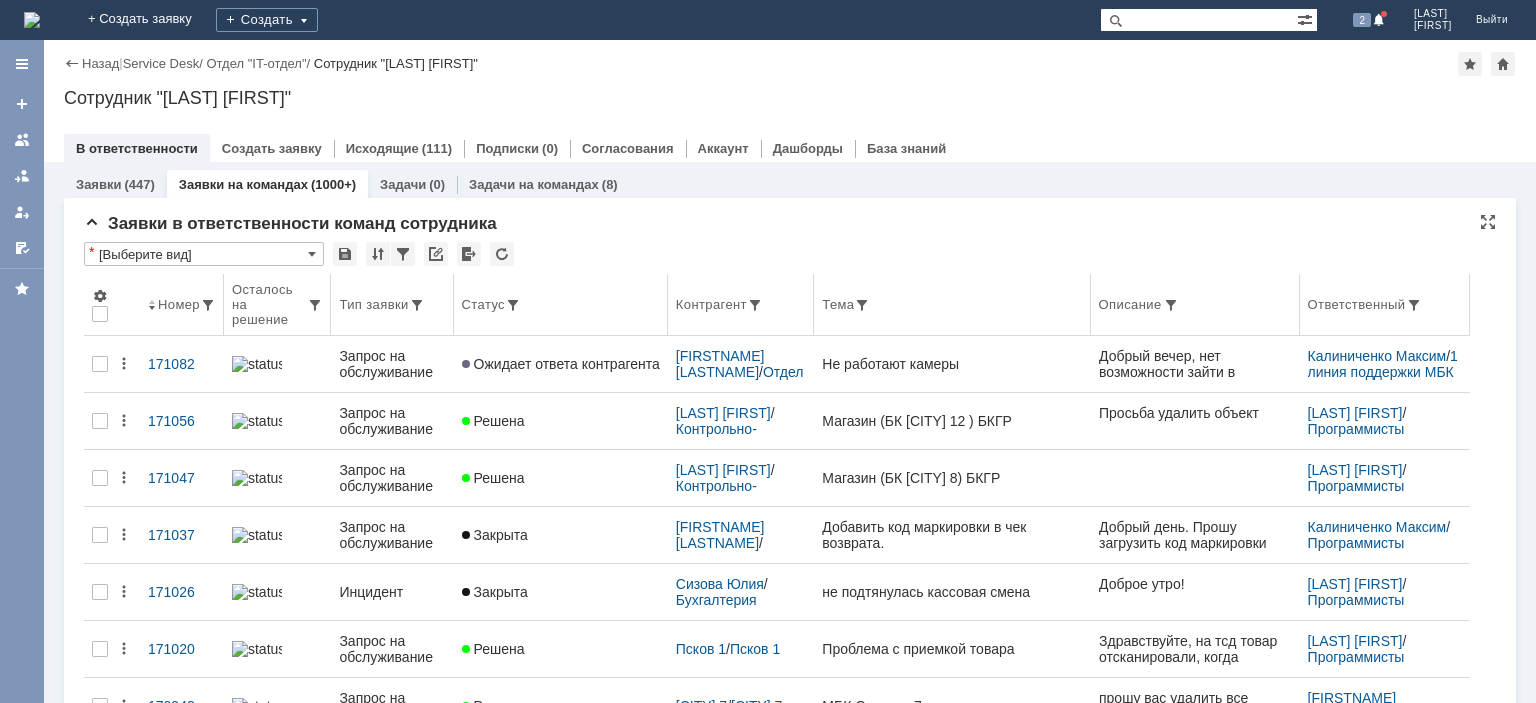 scroll, scrollTop: 0, scrollLeft: 0, axis: both 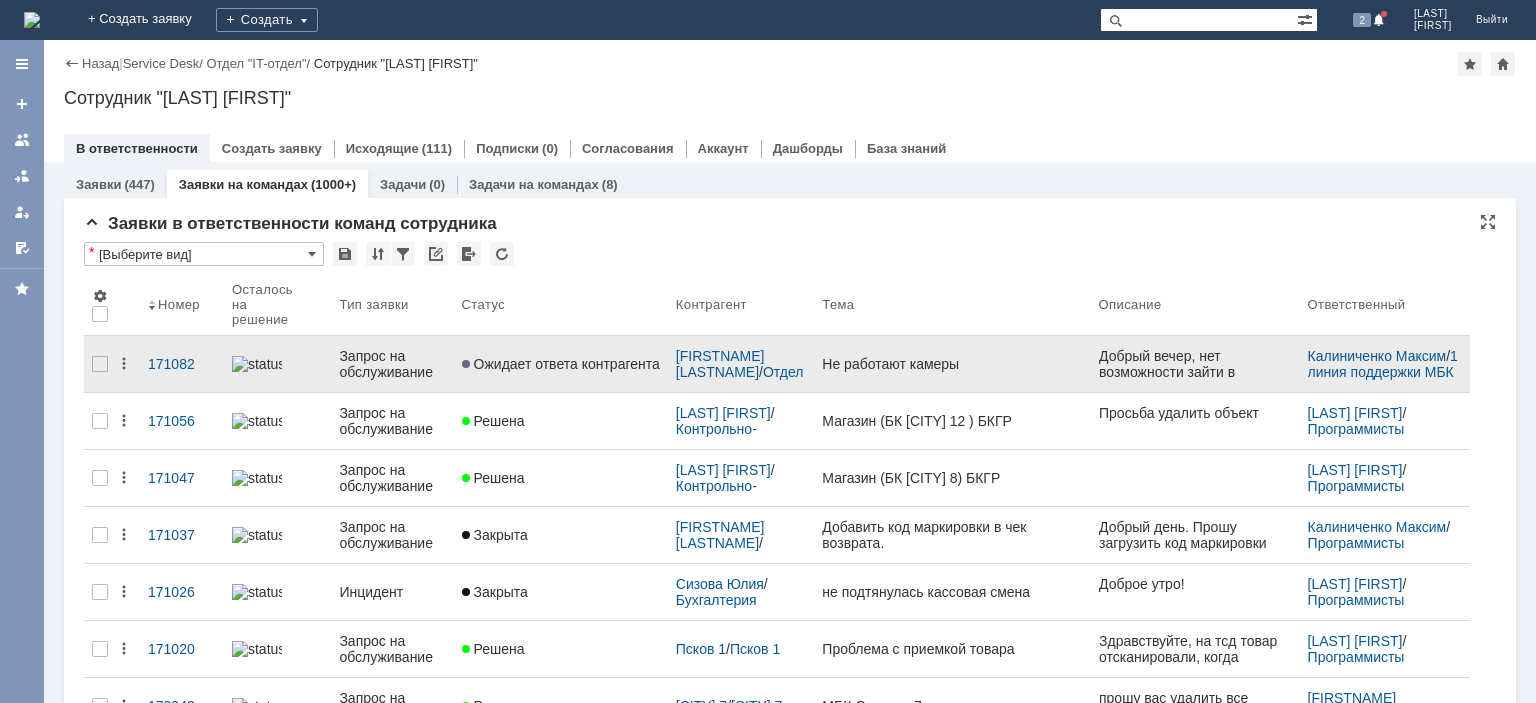 click on "Запрос на обслуживание" at bounding box center [392, 364] 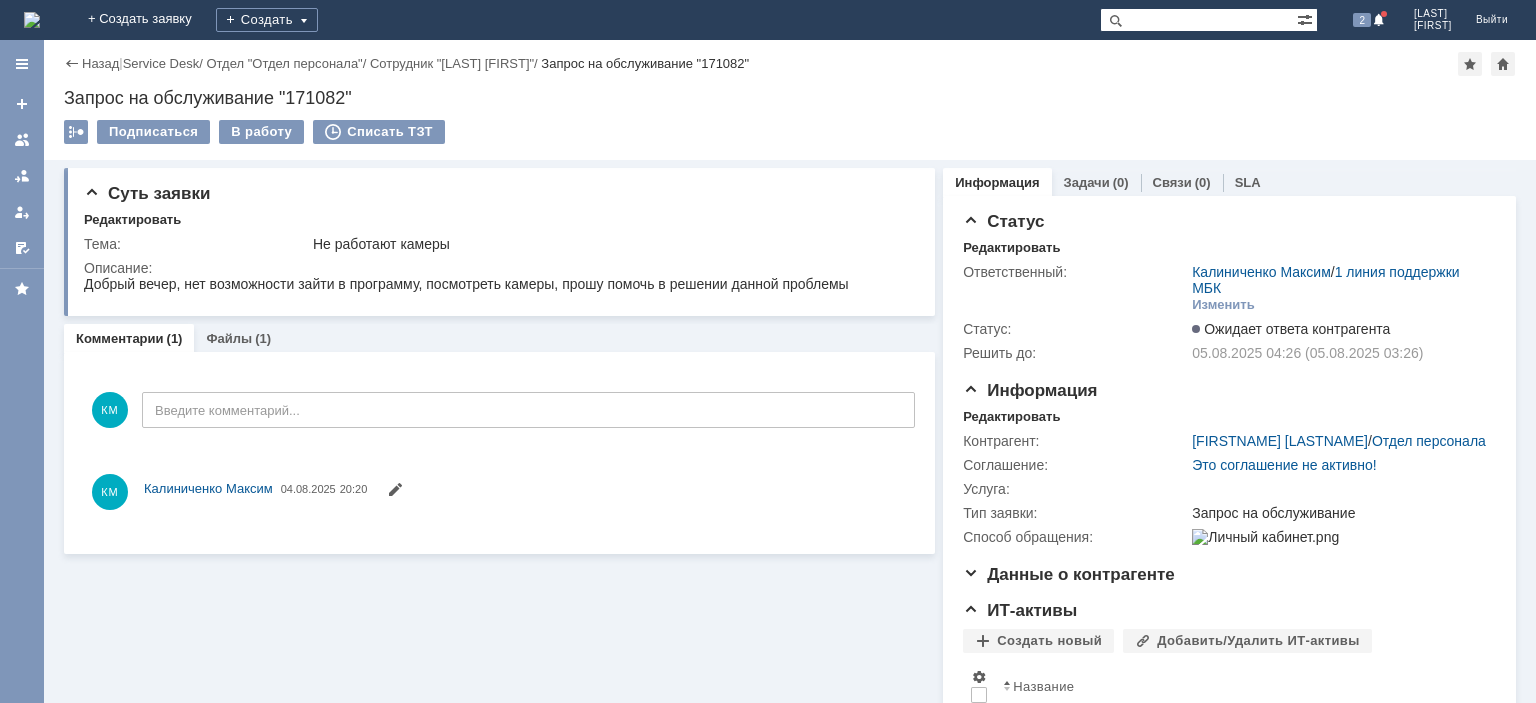 scroll, scrollTop: 0, scrollLeft: 0, axis: both 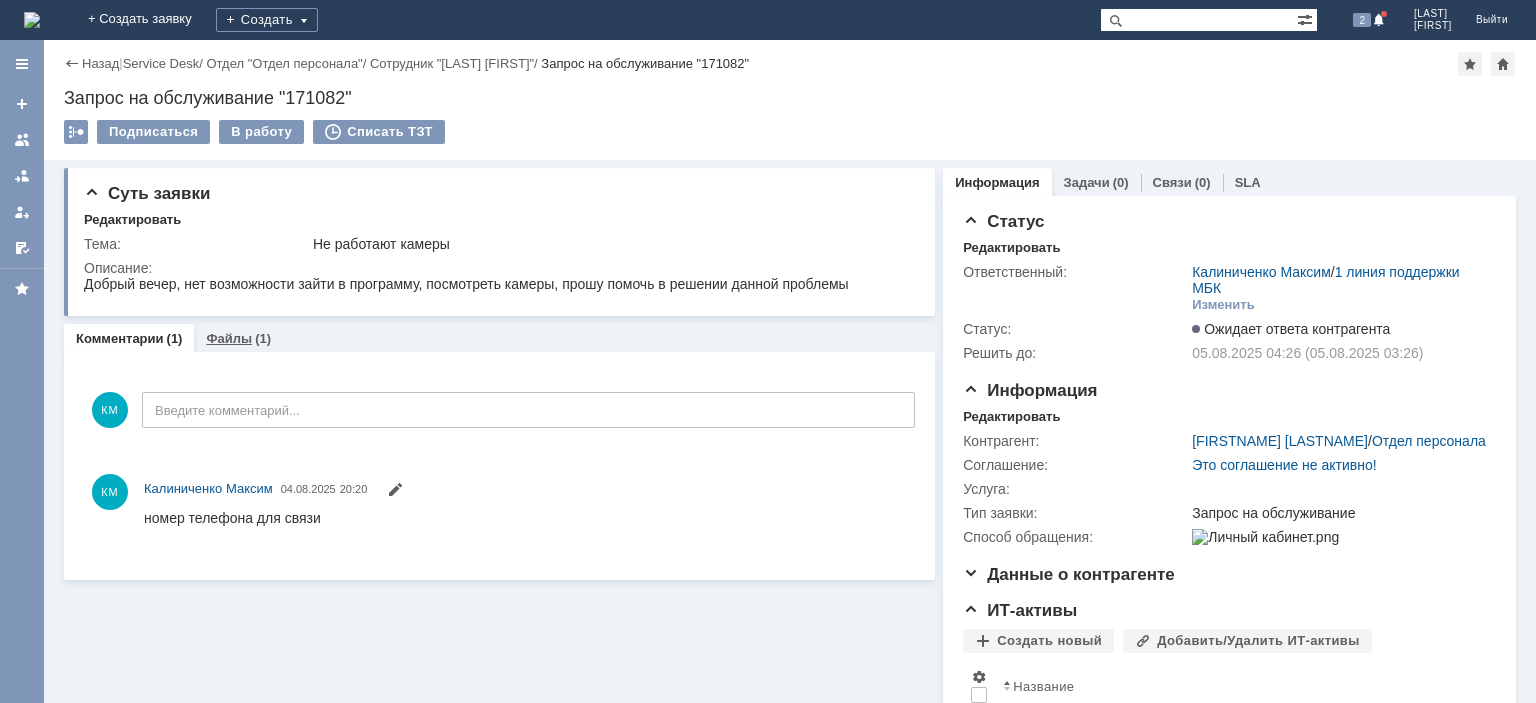 click on "Файлы" at bounding box center (229, 338) 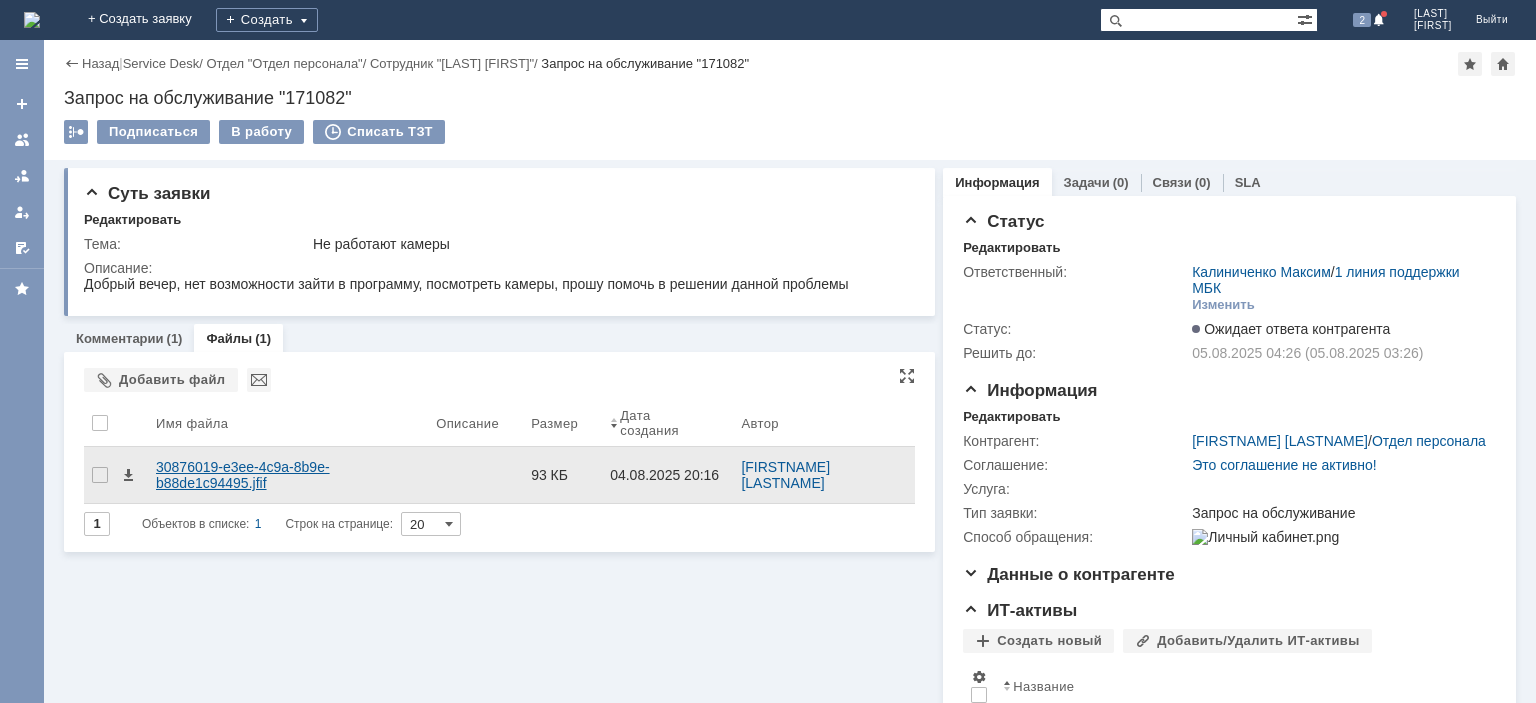 click on "30876019-e3ee-4c9a-8b9e-b88de1c94495.jfif" at bounding box center (288, 475) 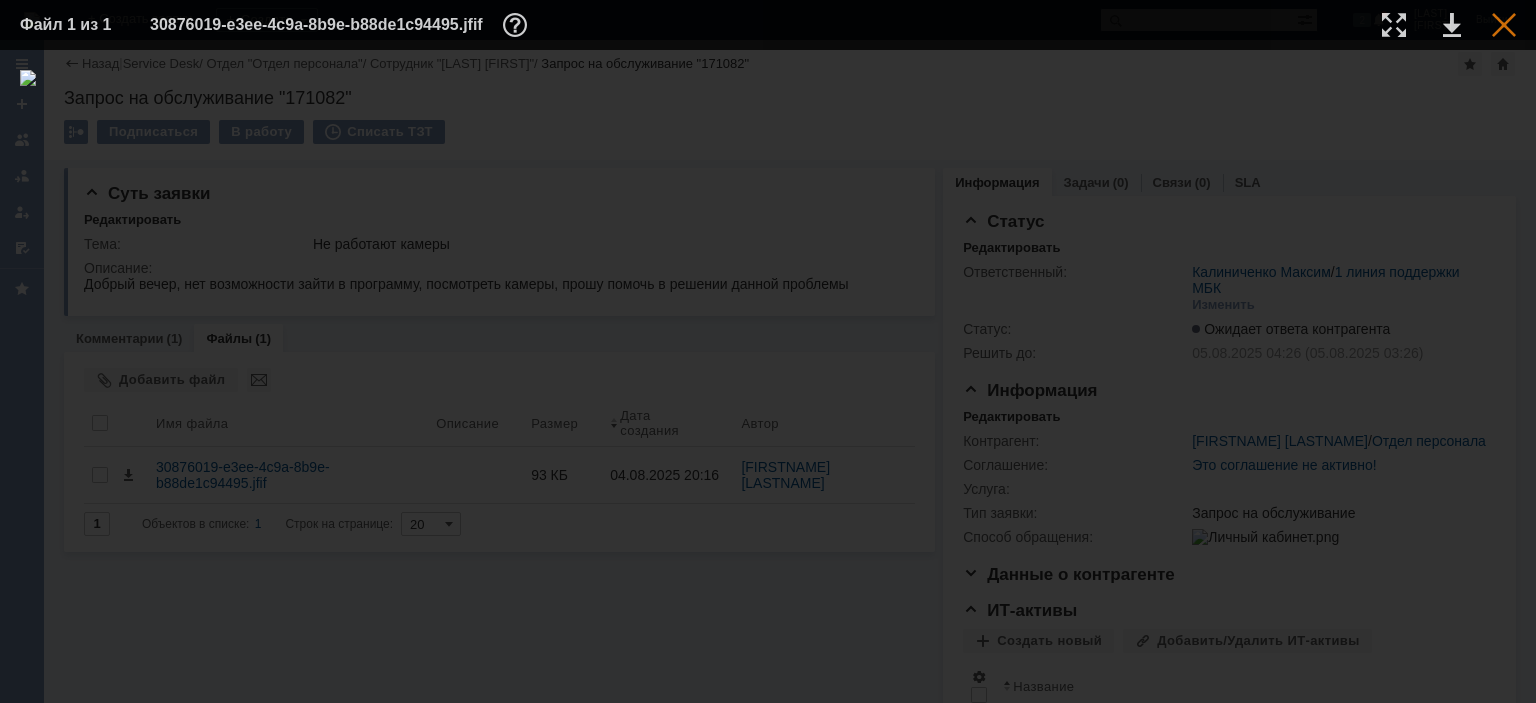 click at bounding box center [1504, 25] 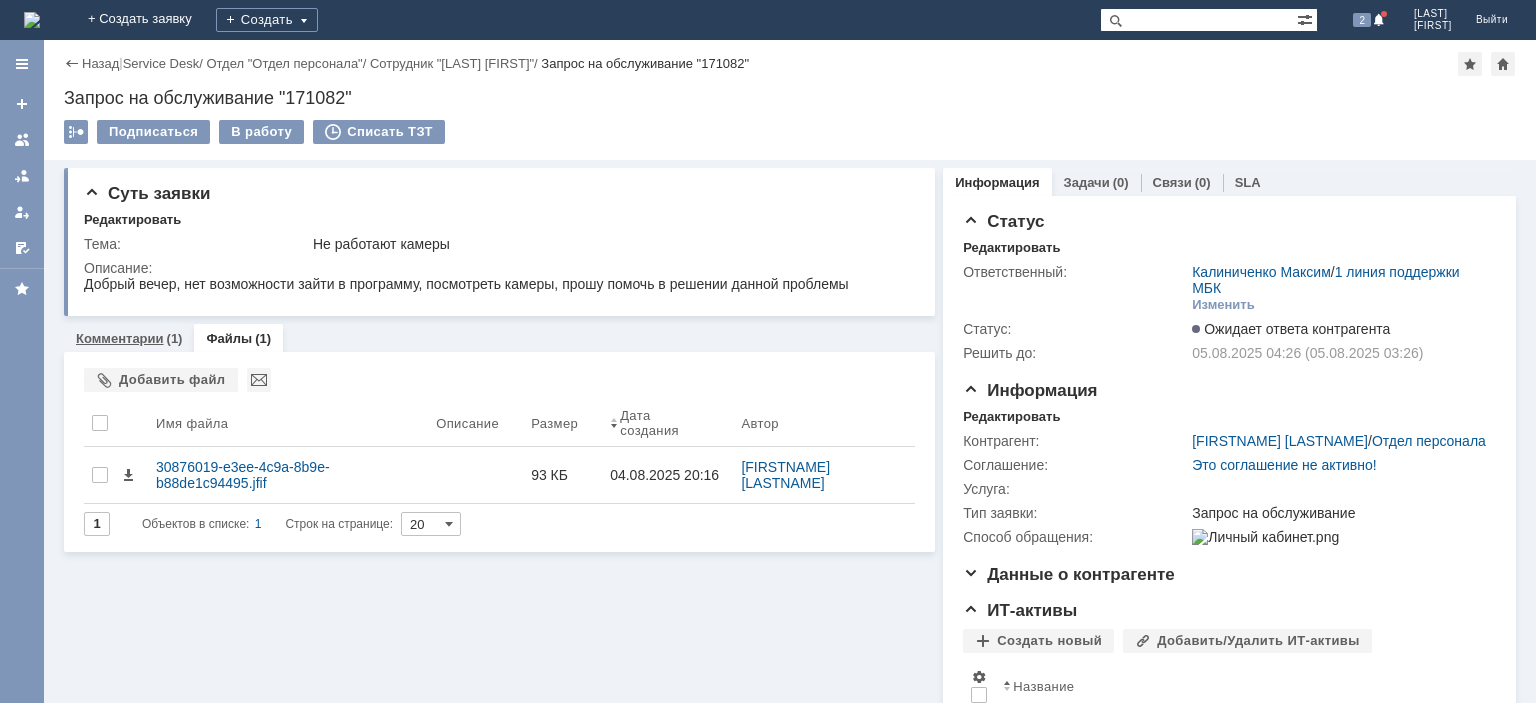 click on "Комментарии" at bounding box center [120, 338] 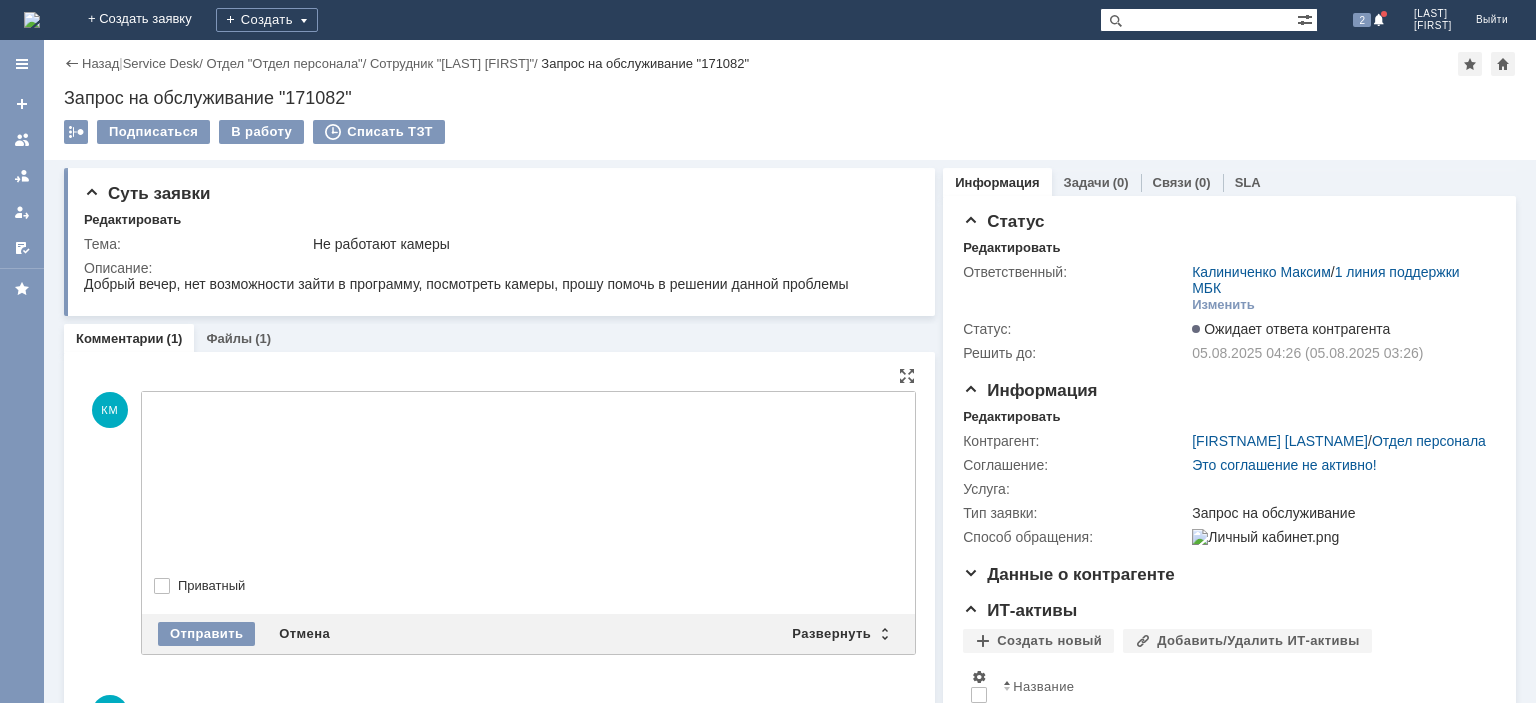 scroll, scrollTop: 0, scrollLeft: 0, axis: both 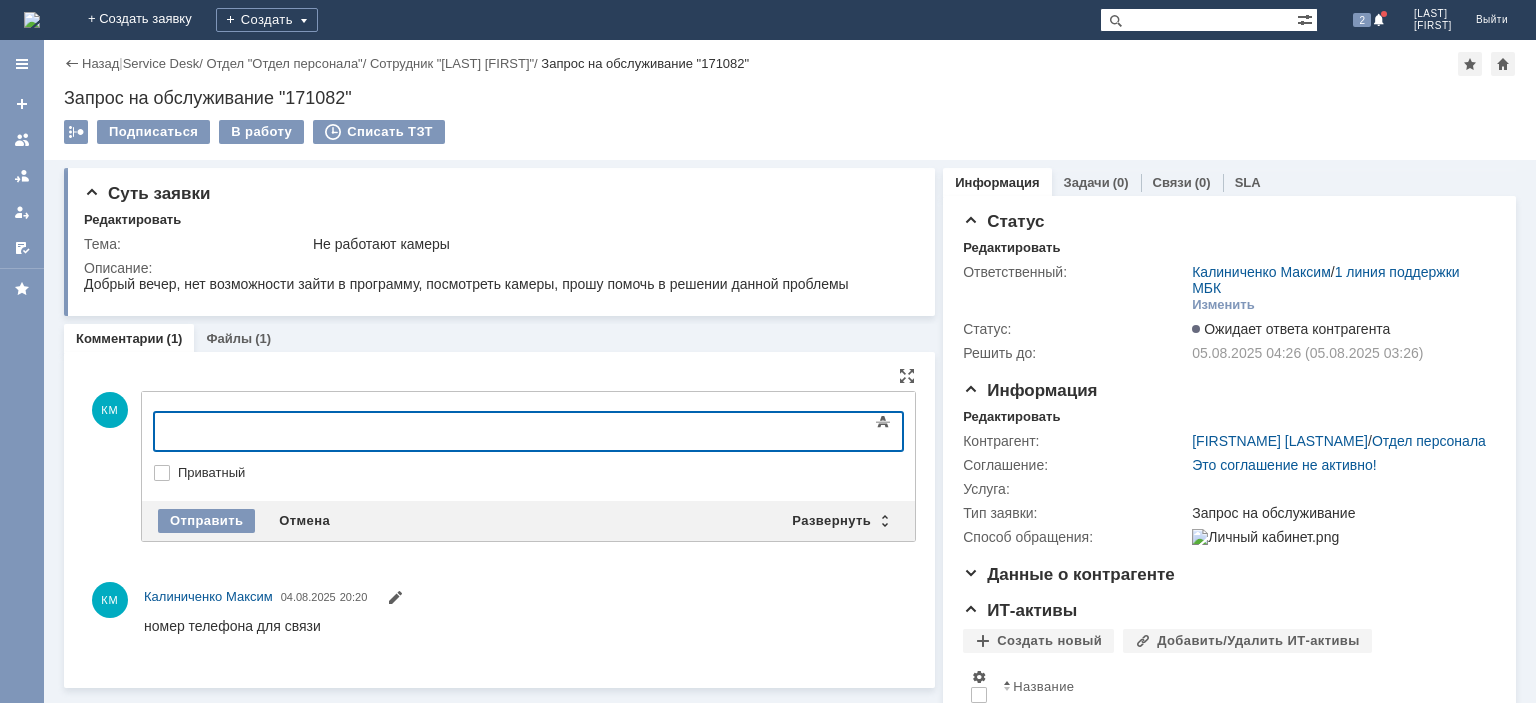 click on "КМ [LASTNAME] [FIRSTNAME] 04.08.2025 20:20" at bounding box center [525, 598] 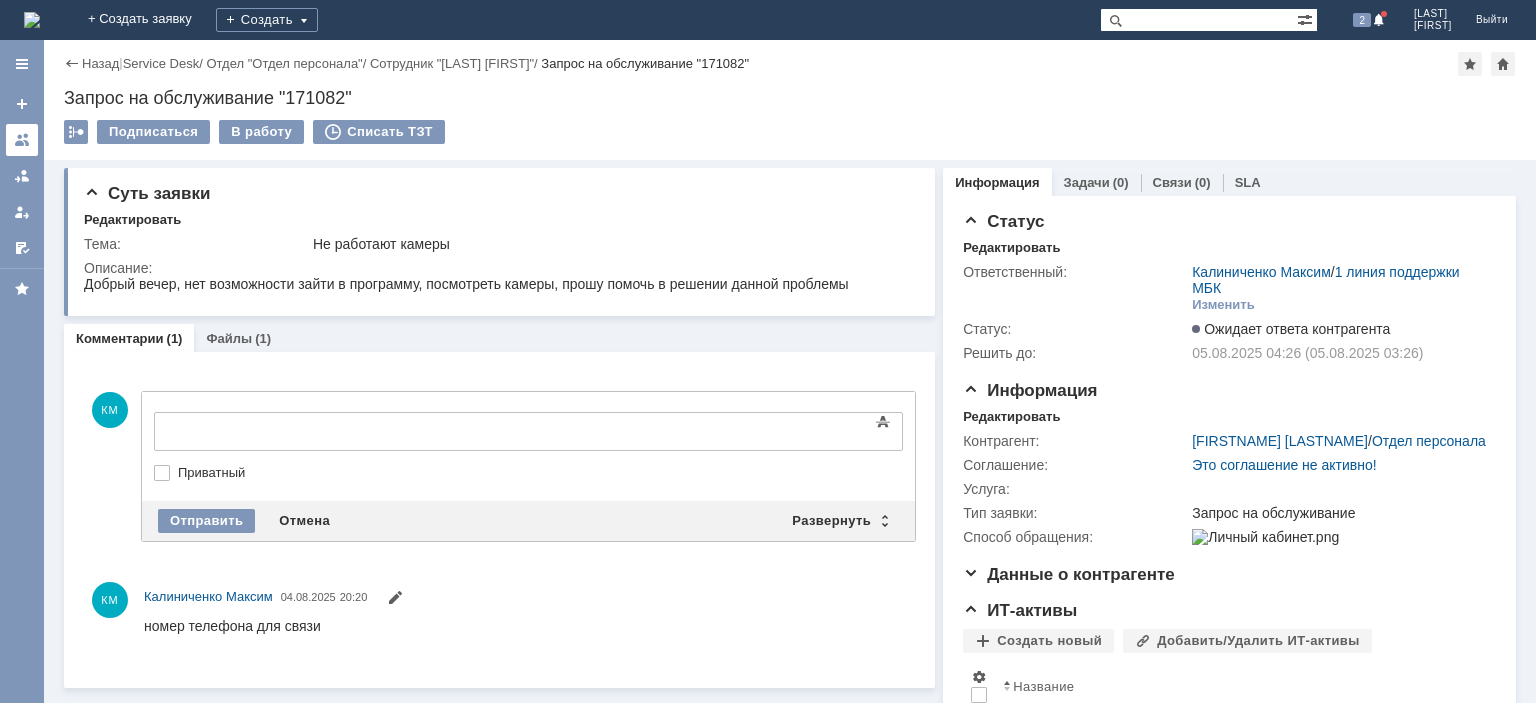 click at bounding box center [22, 140] 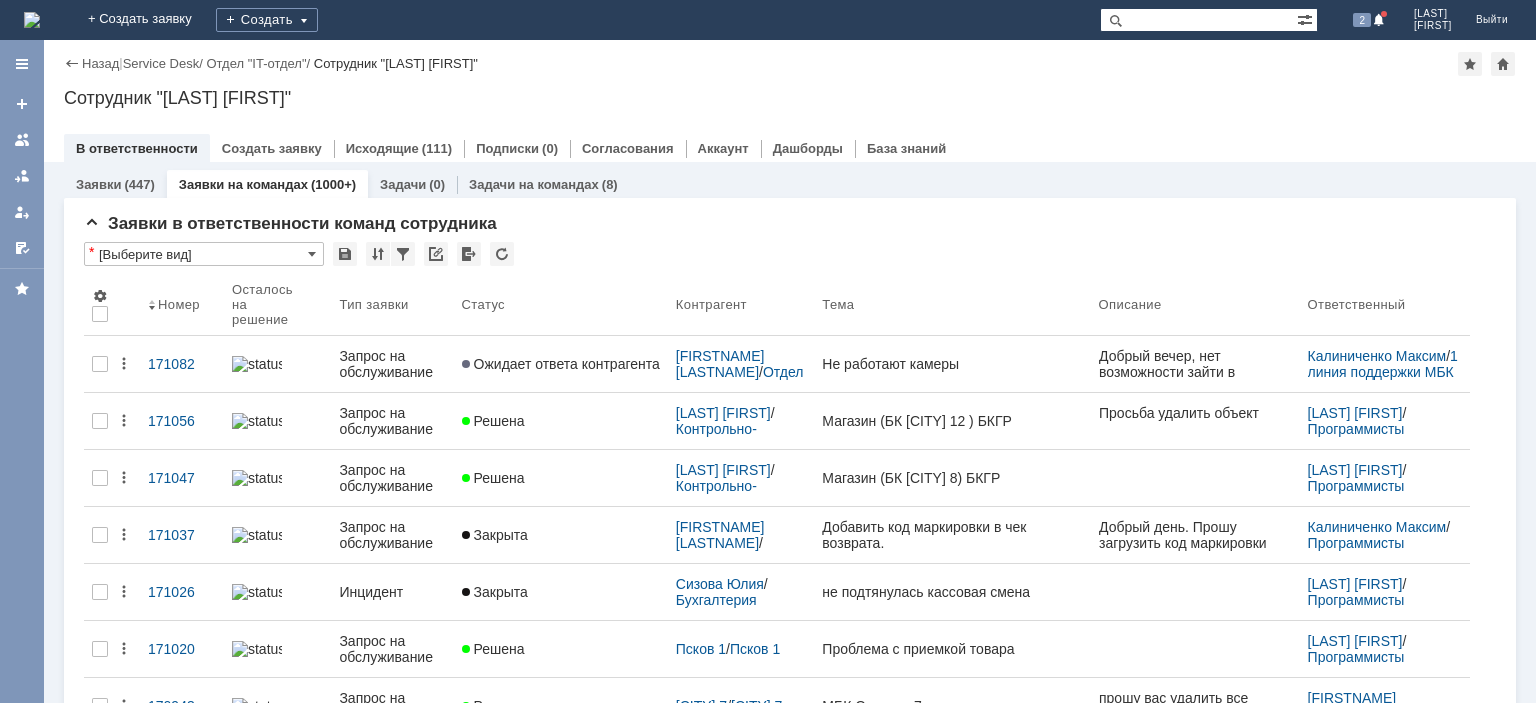 scroll, scrollTop: 0, scrollLeft: 0, axis: both 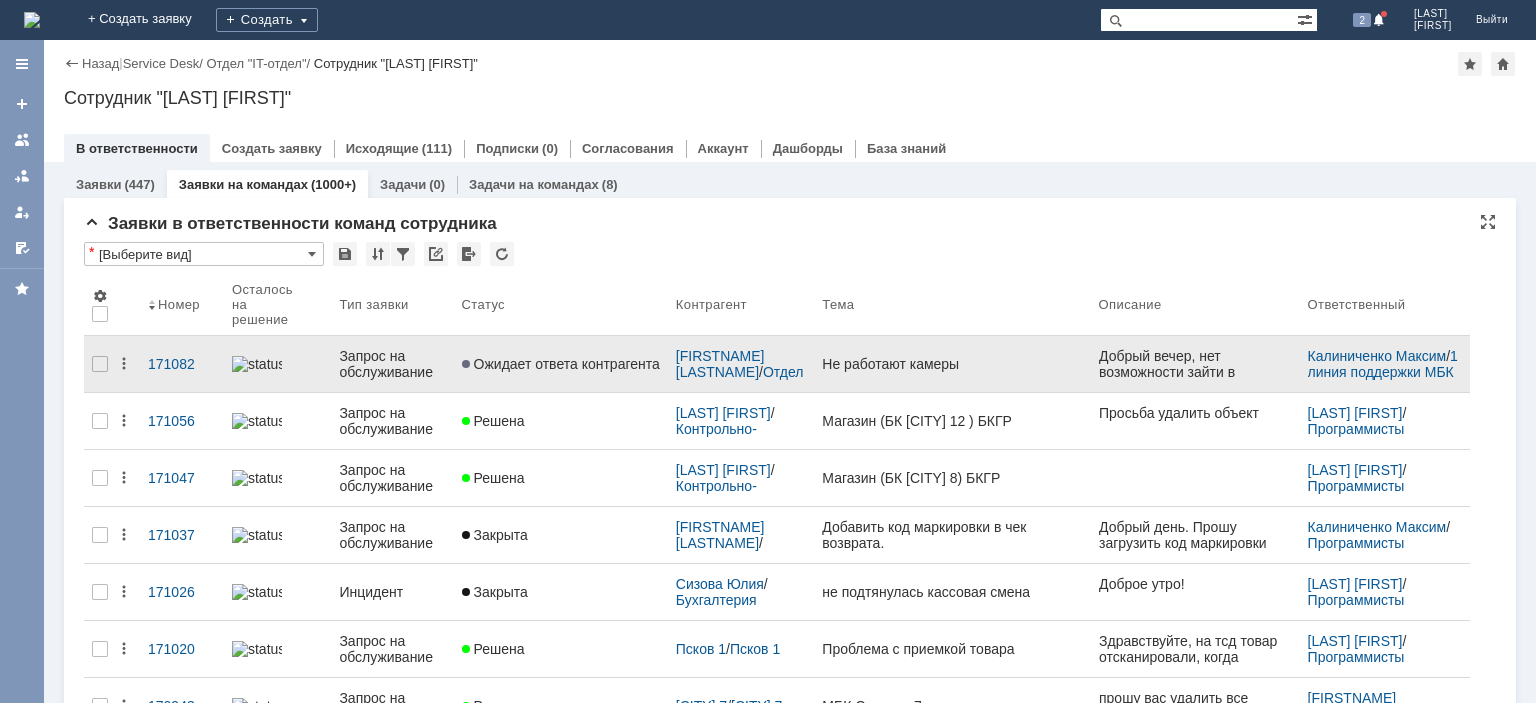 click on "Запрос на обслуживание" at bounding box center (392, 364) 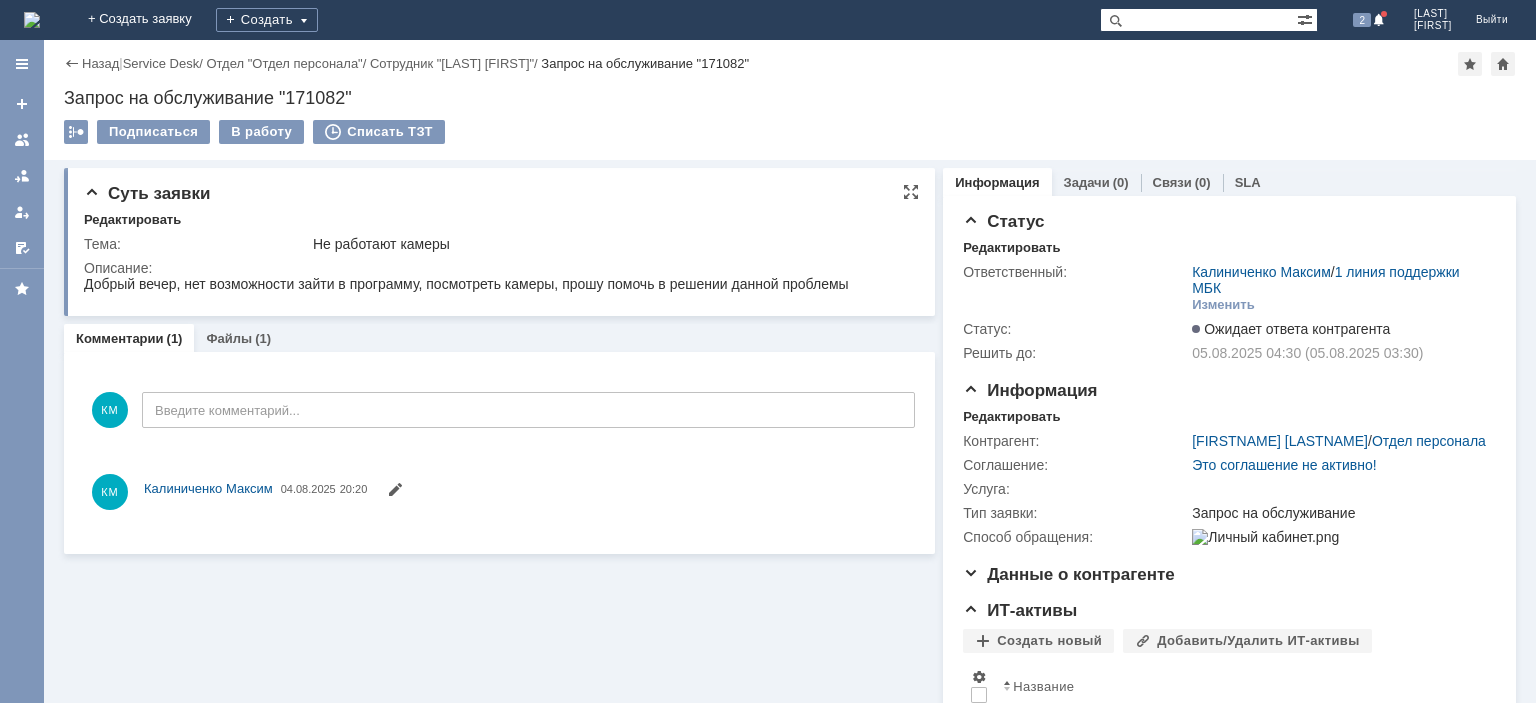 scroll, scrollTop: 0, scrollLeft: 0, axis: both 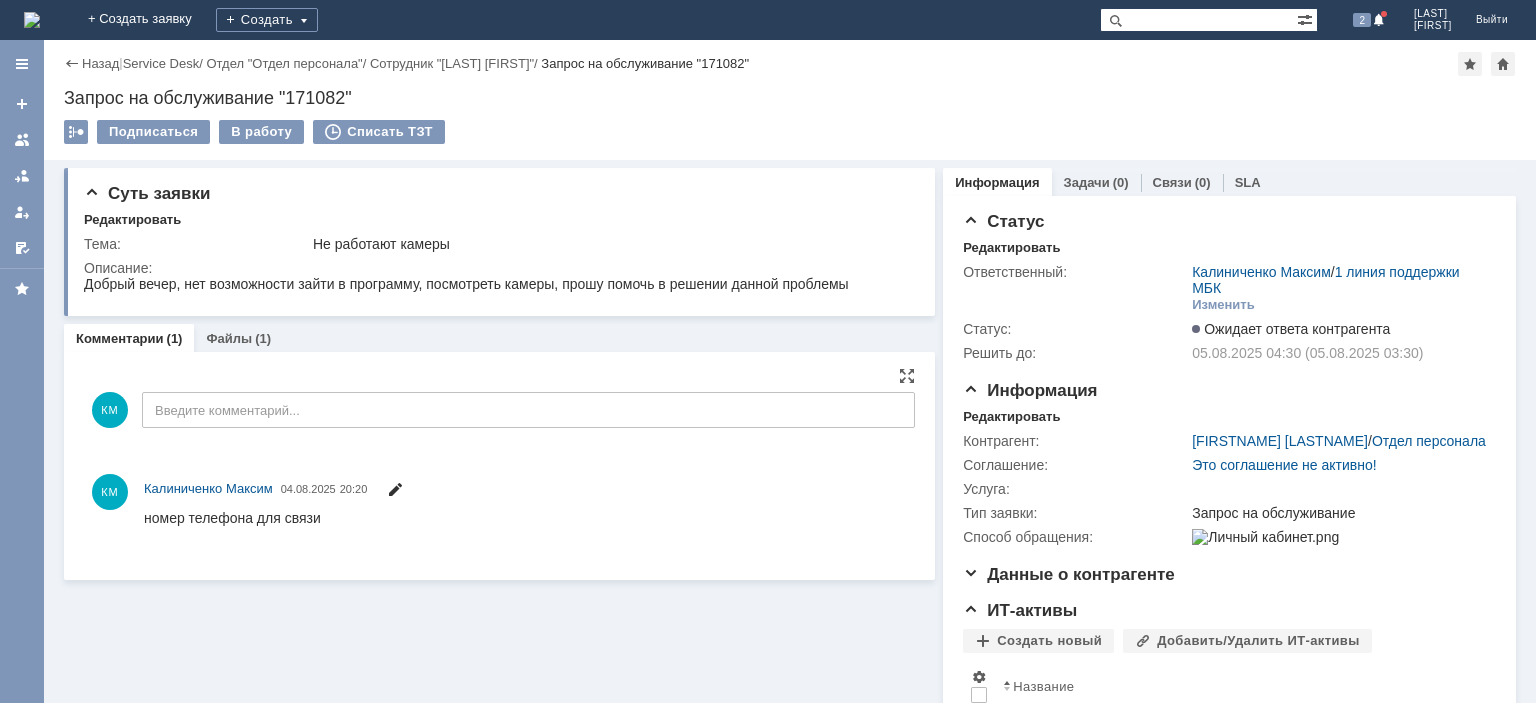 click at bounding box center (395, 492) 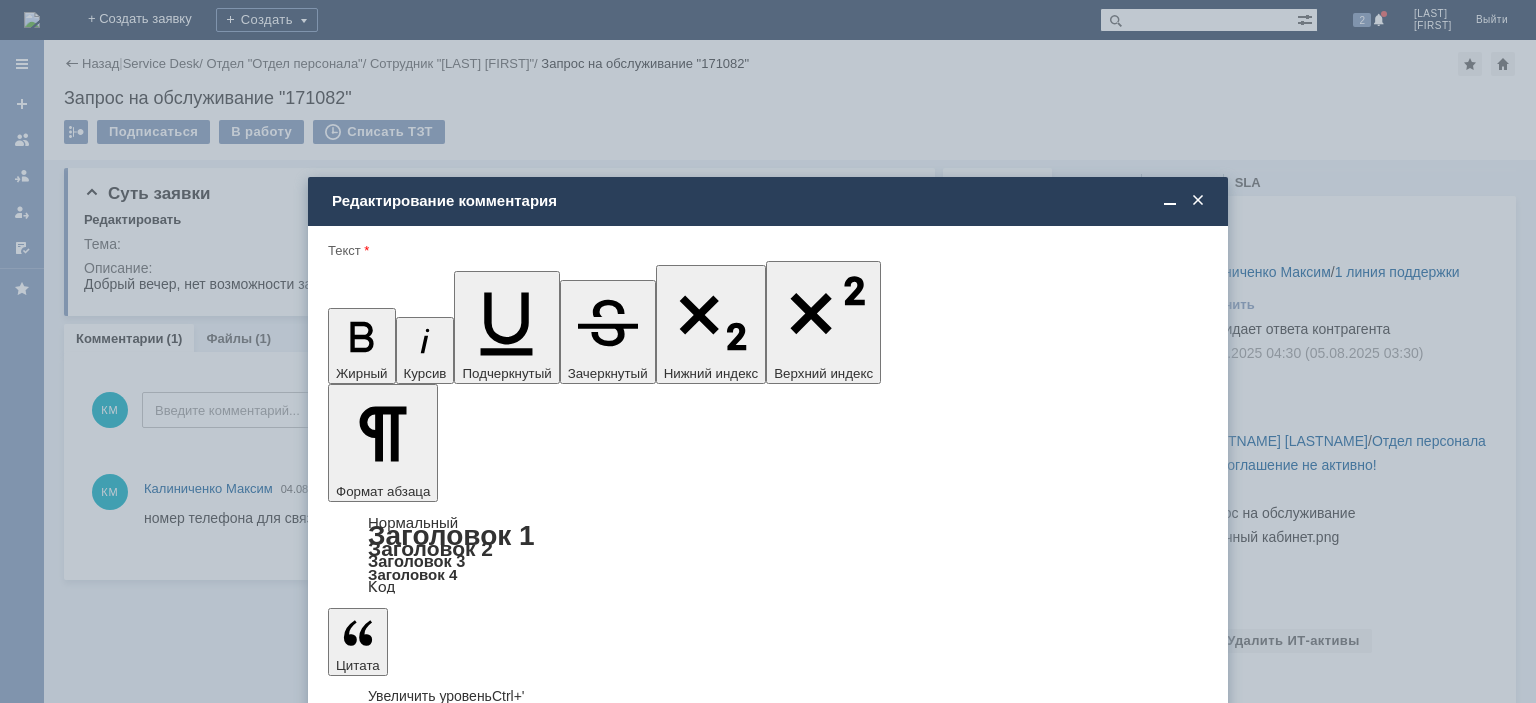scroll, scrollTop: 0, scrollLeft: 0, axis: both 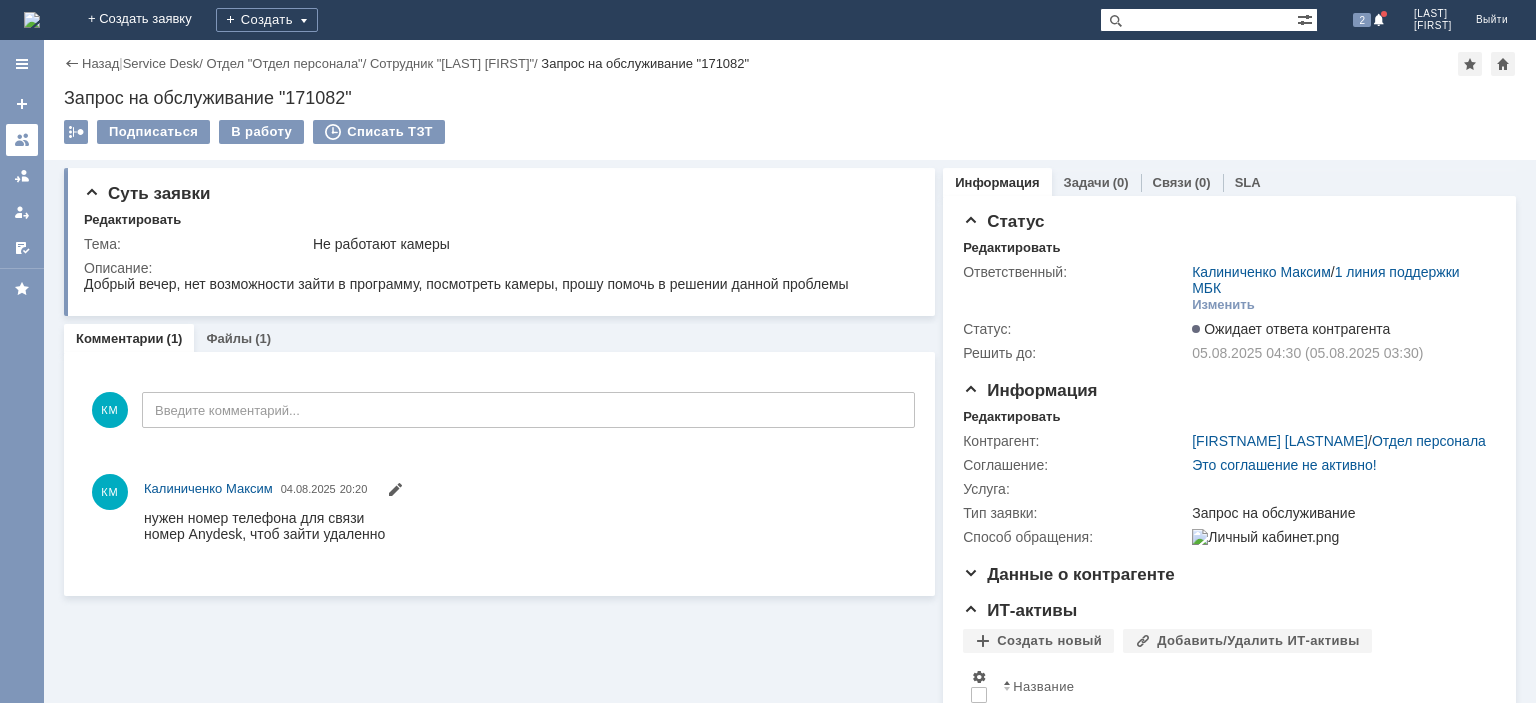 click at bounding box center [22, 140] 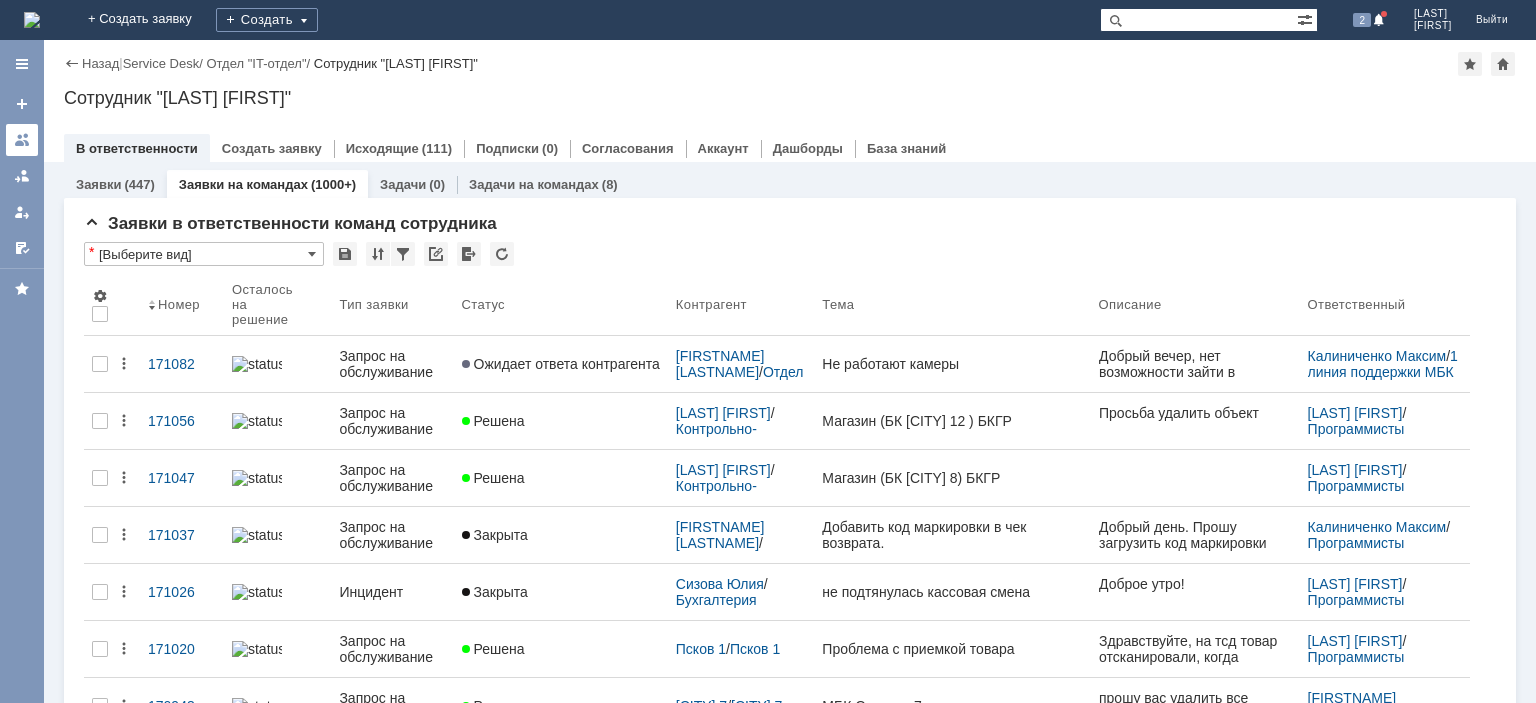 scroll, scrollTop: 0, scrollLeft: 0, axis: both 